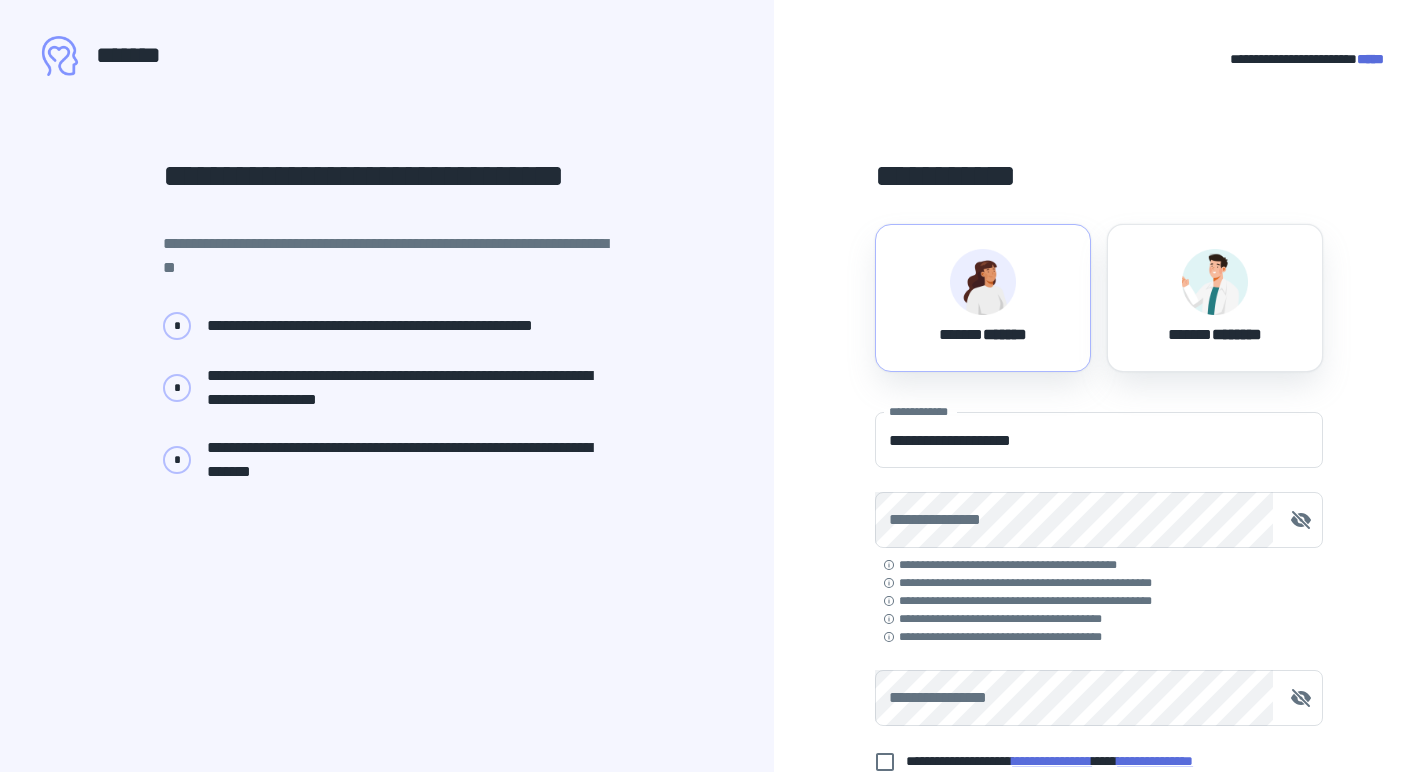 scroll, scrollTop: 0, scrollLeft: 0, axis: both 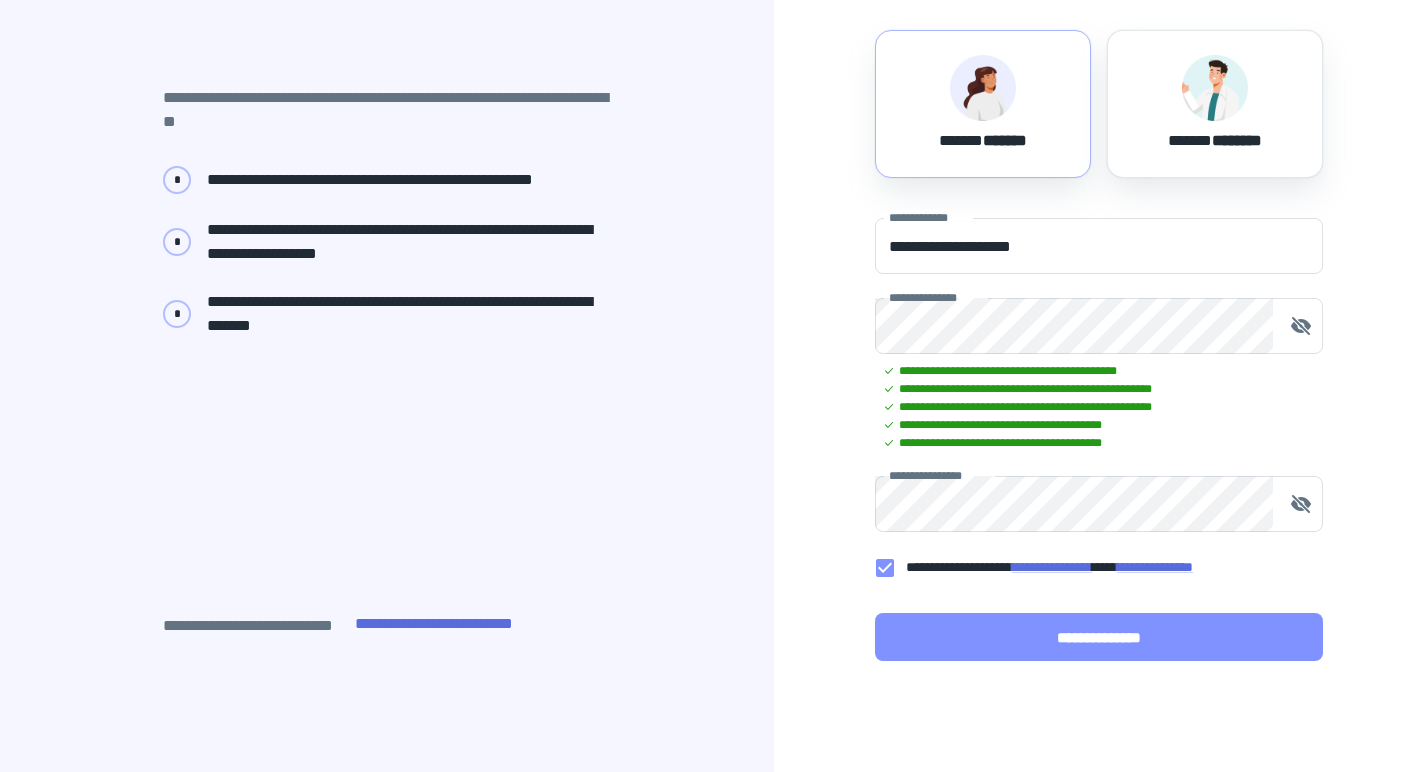 click on "**********" at bounding box center (1099, 637) 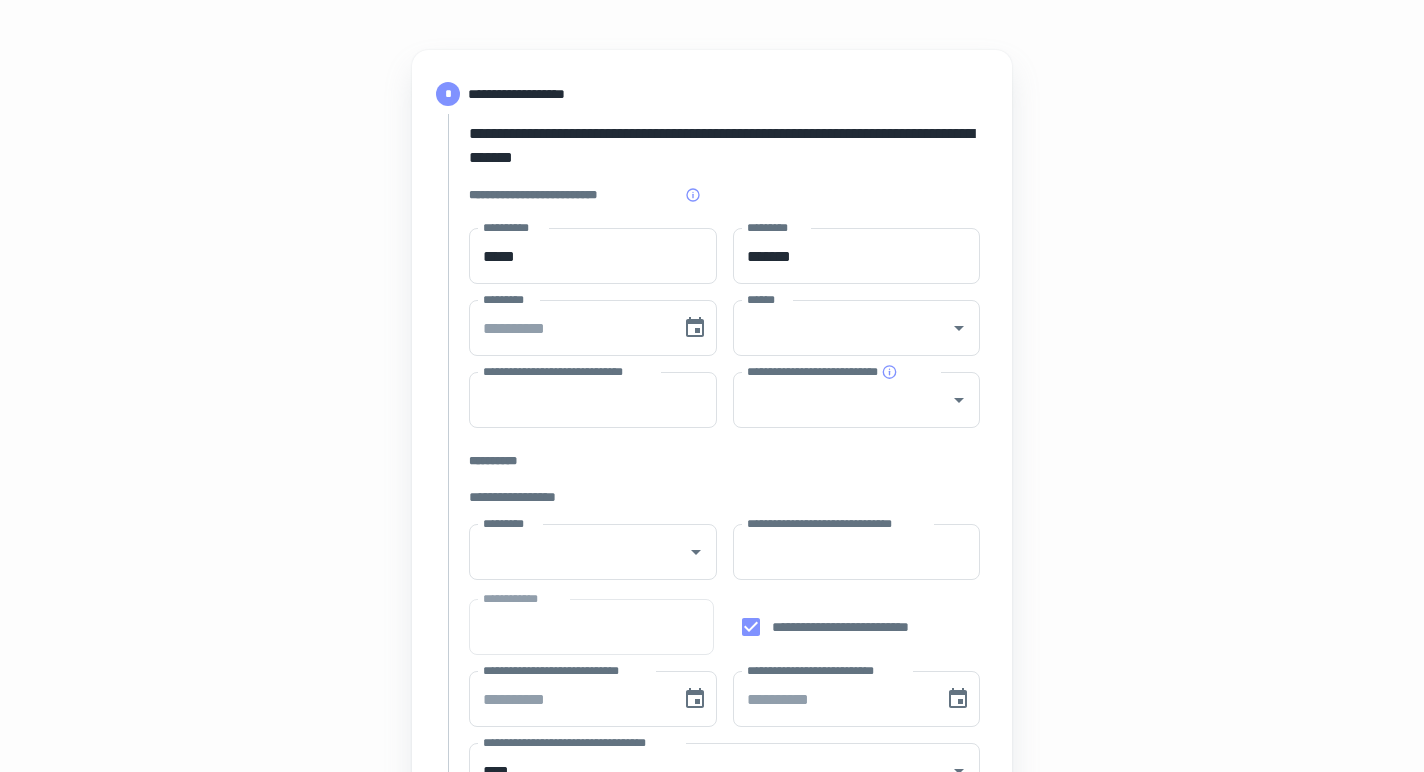 scroll, scrollTop: 0, scrollLeft: 0, axis: both 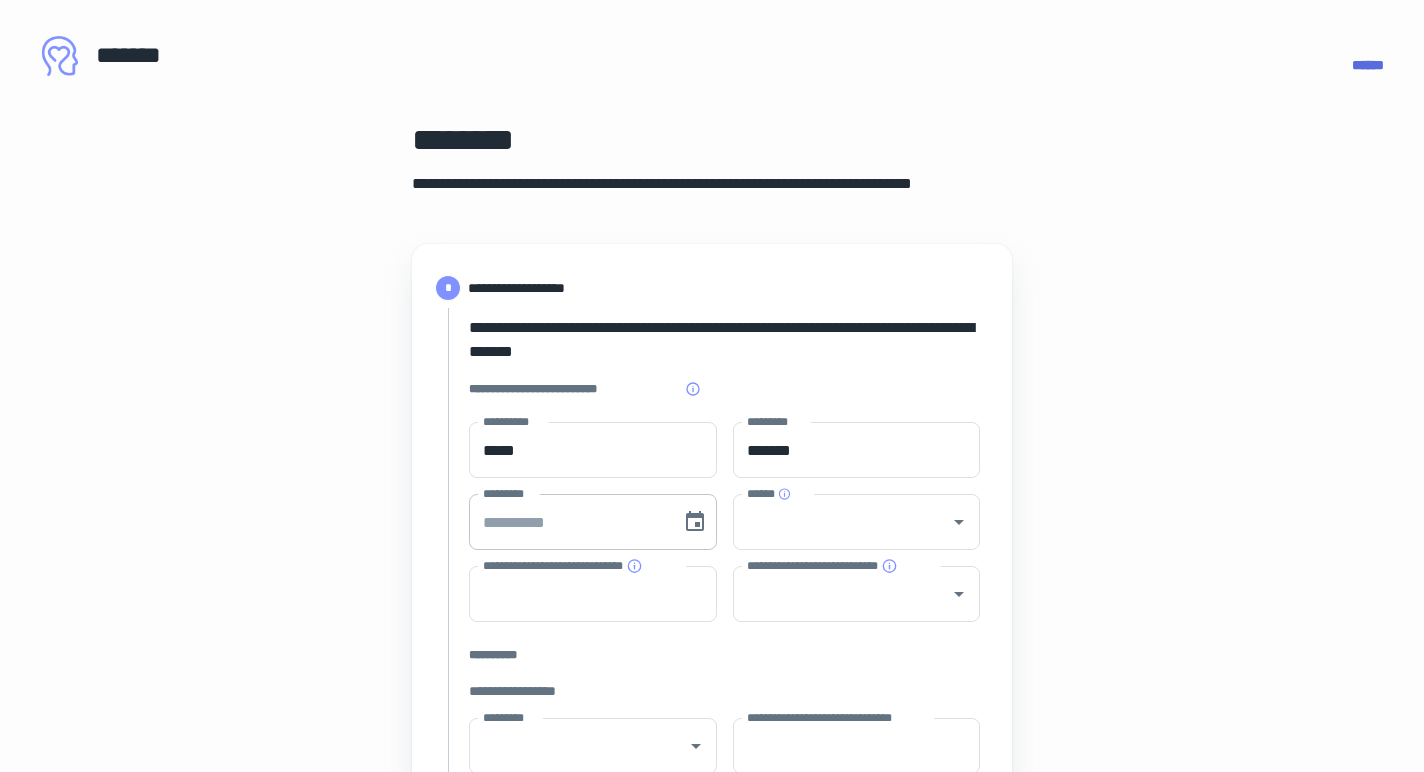 type on "**********" 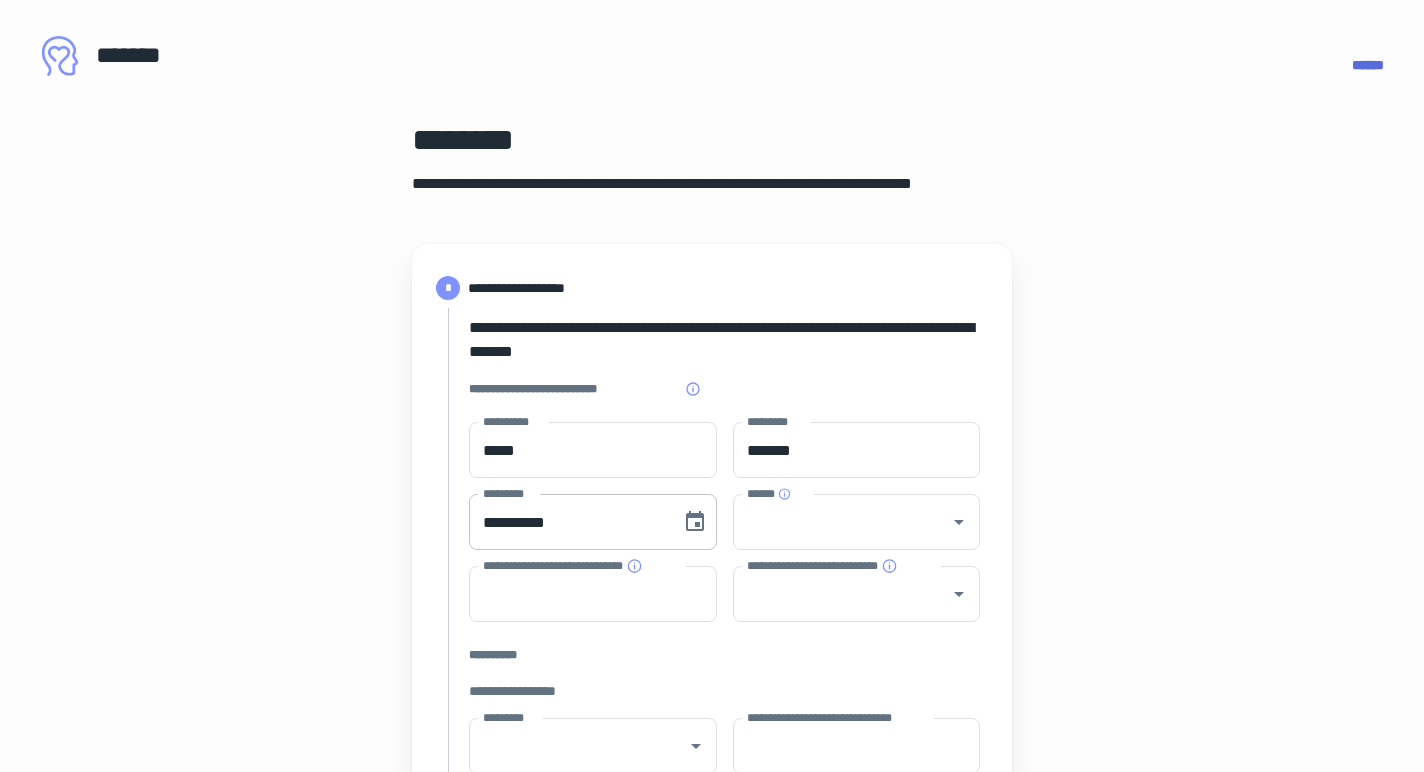 click on "**********" at bounding box center (568, 522) 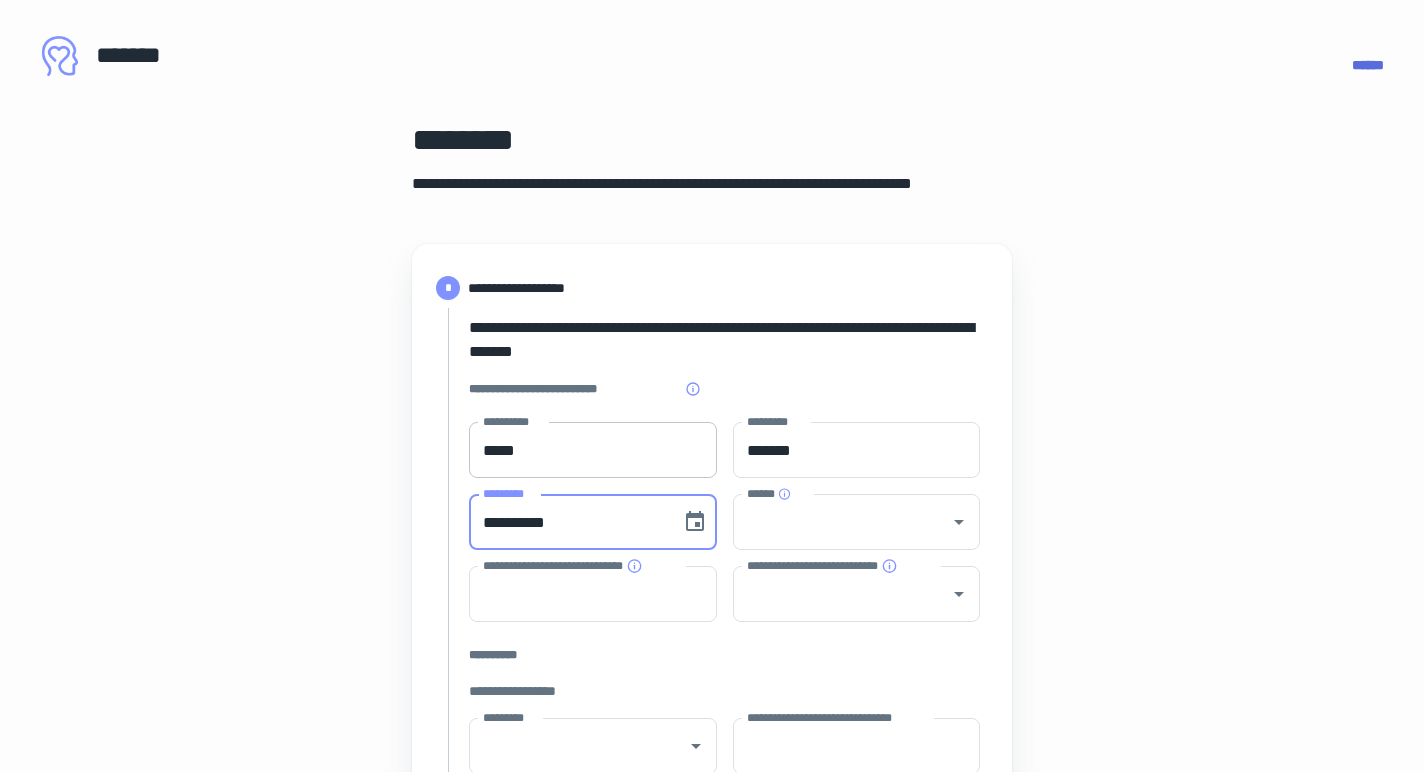 type 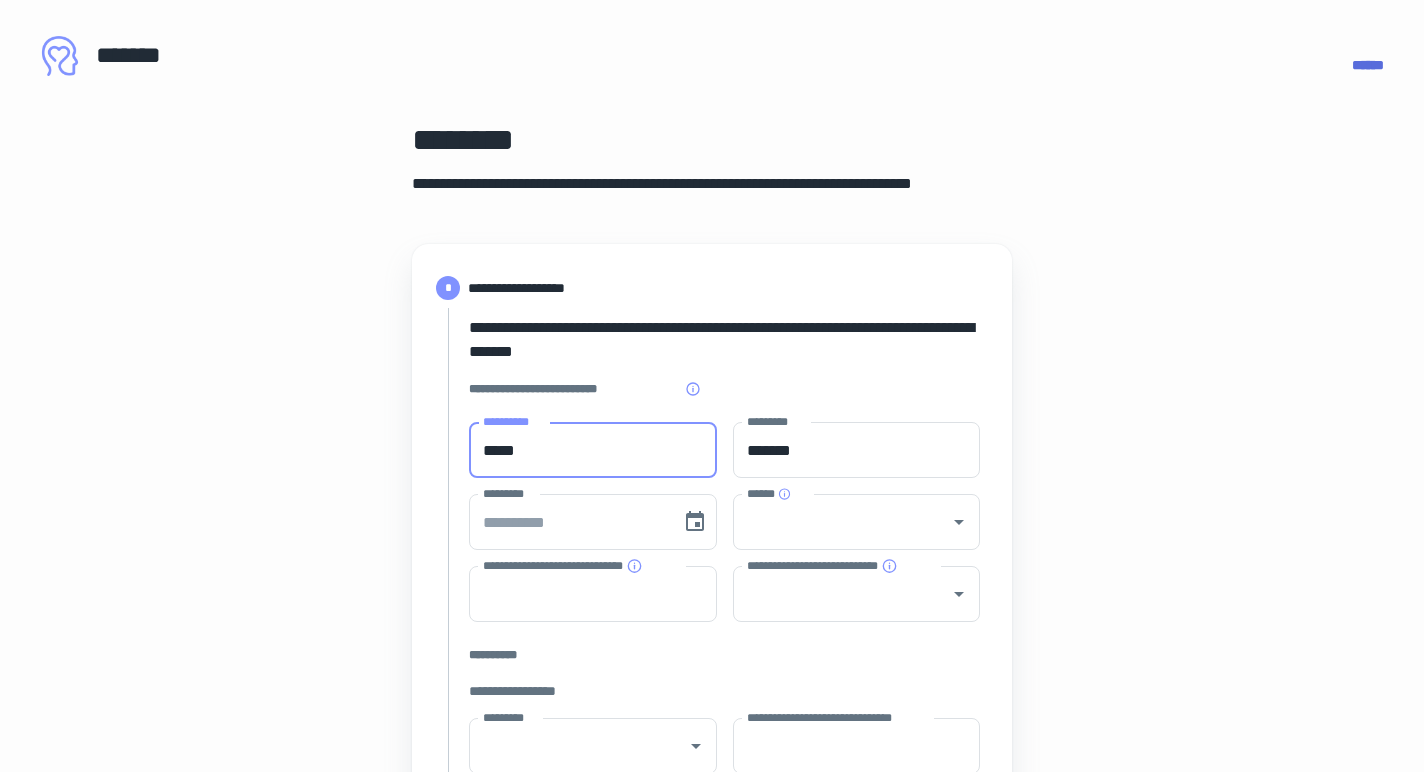 click on "*****" at bounding box center (593, 450) 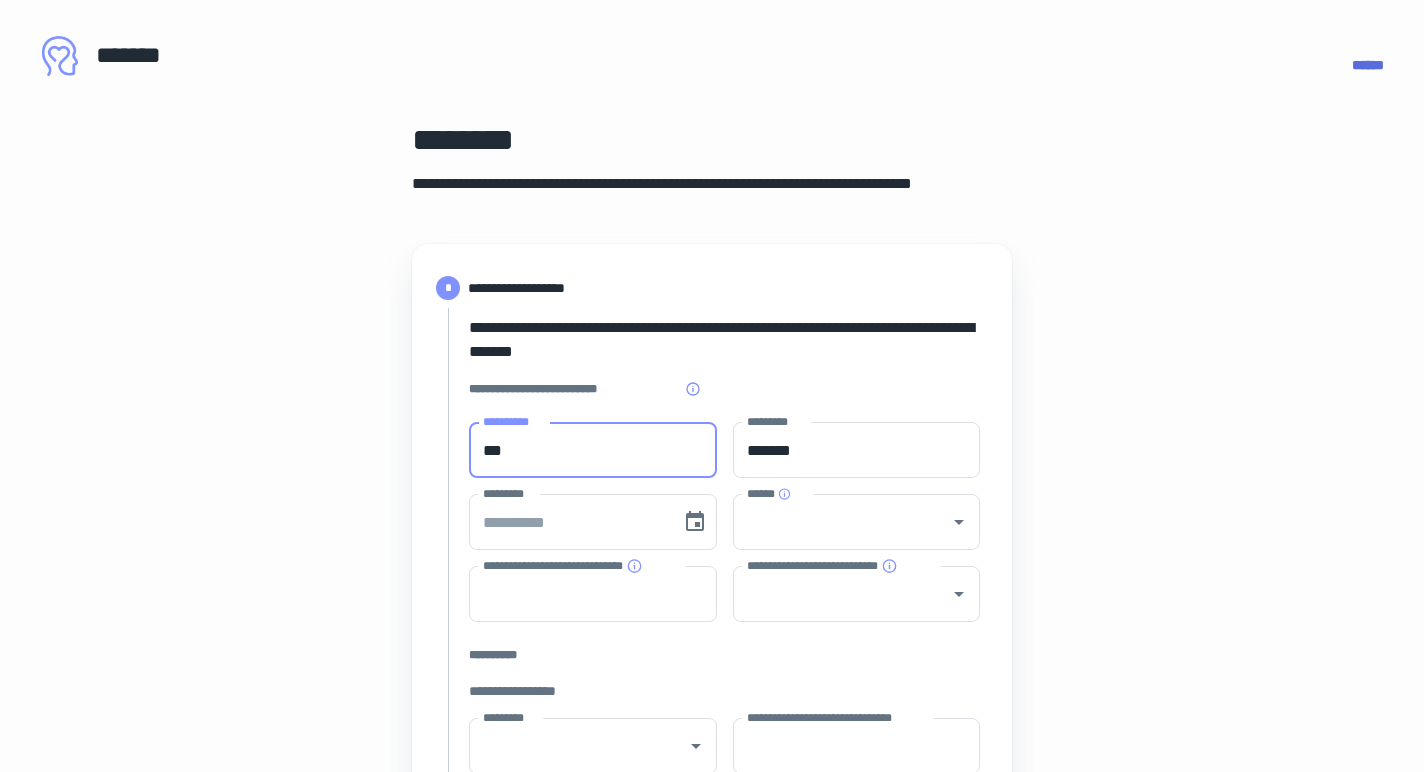 type on "***" 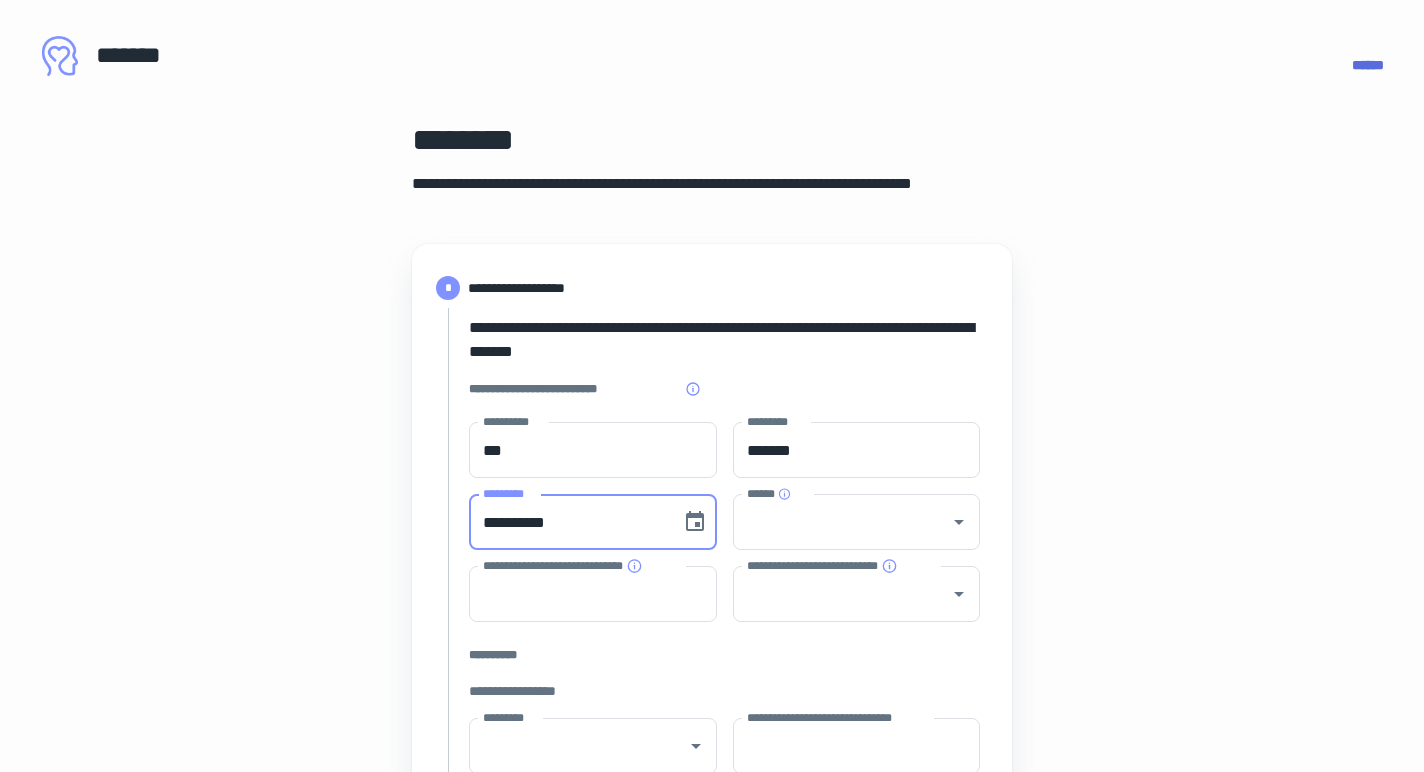 click on "**********" at bounding box center [568, 522] 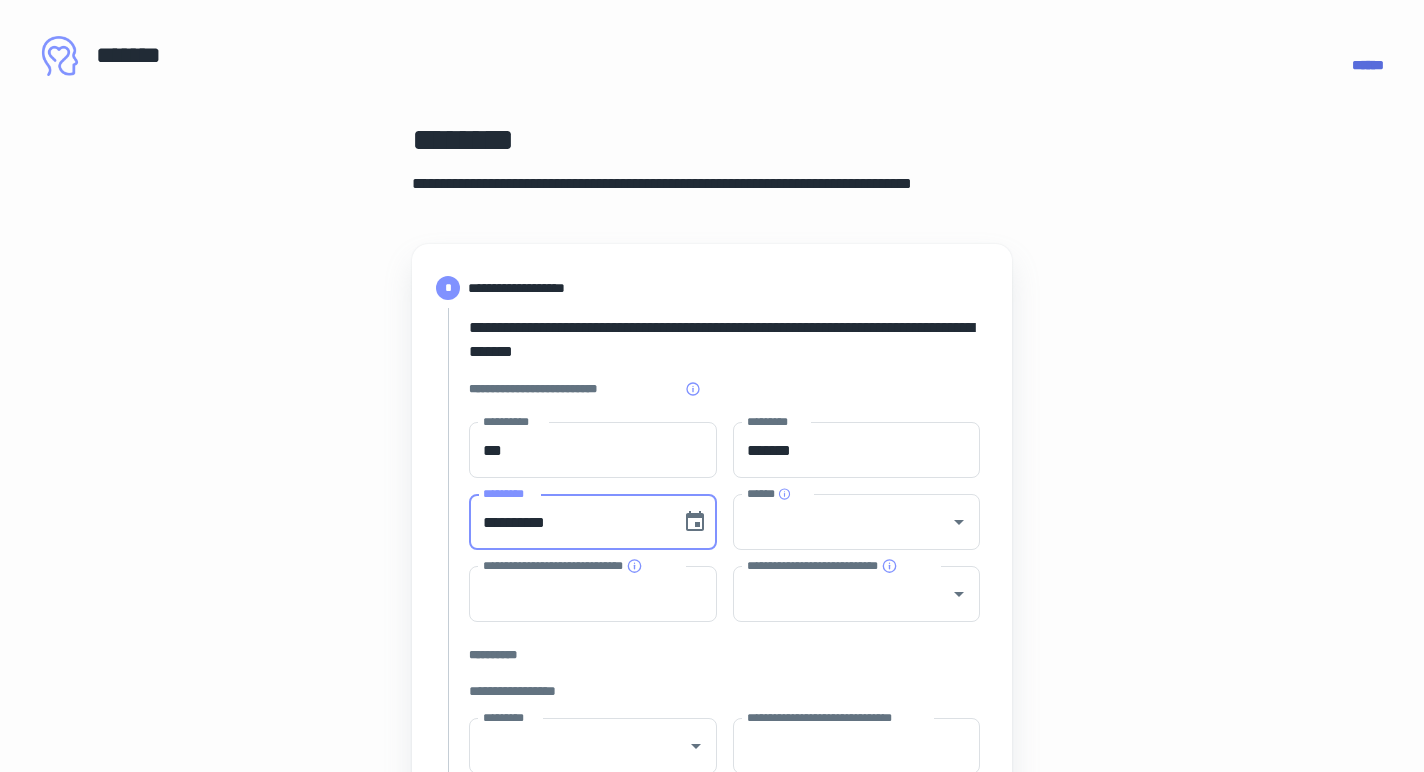 type on "**********" 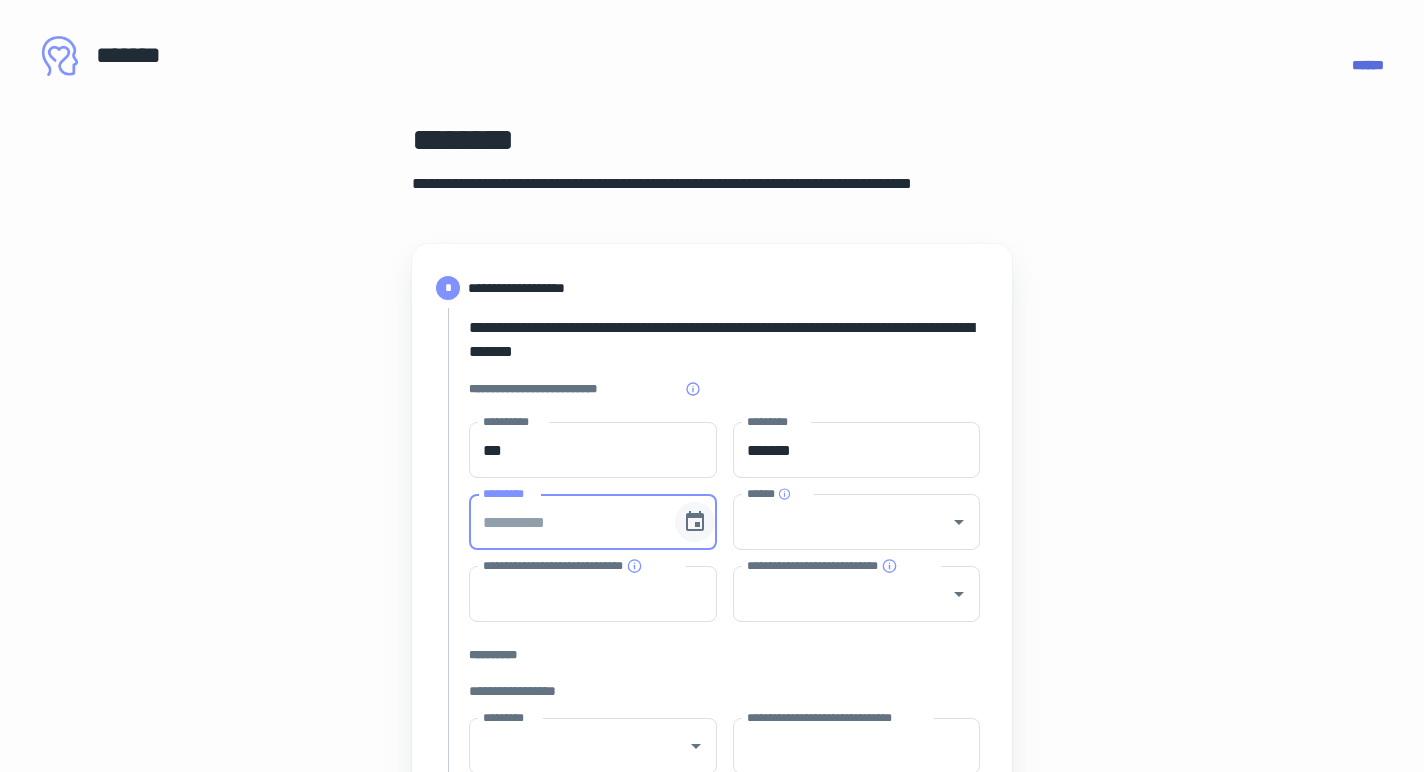click 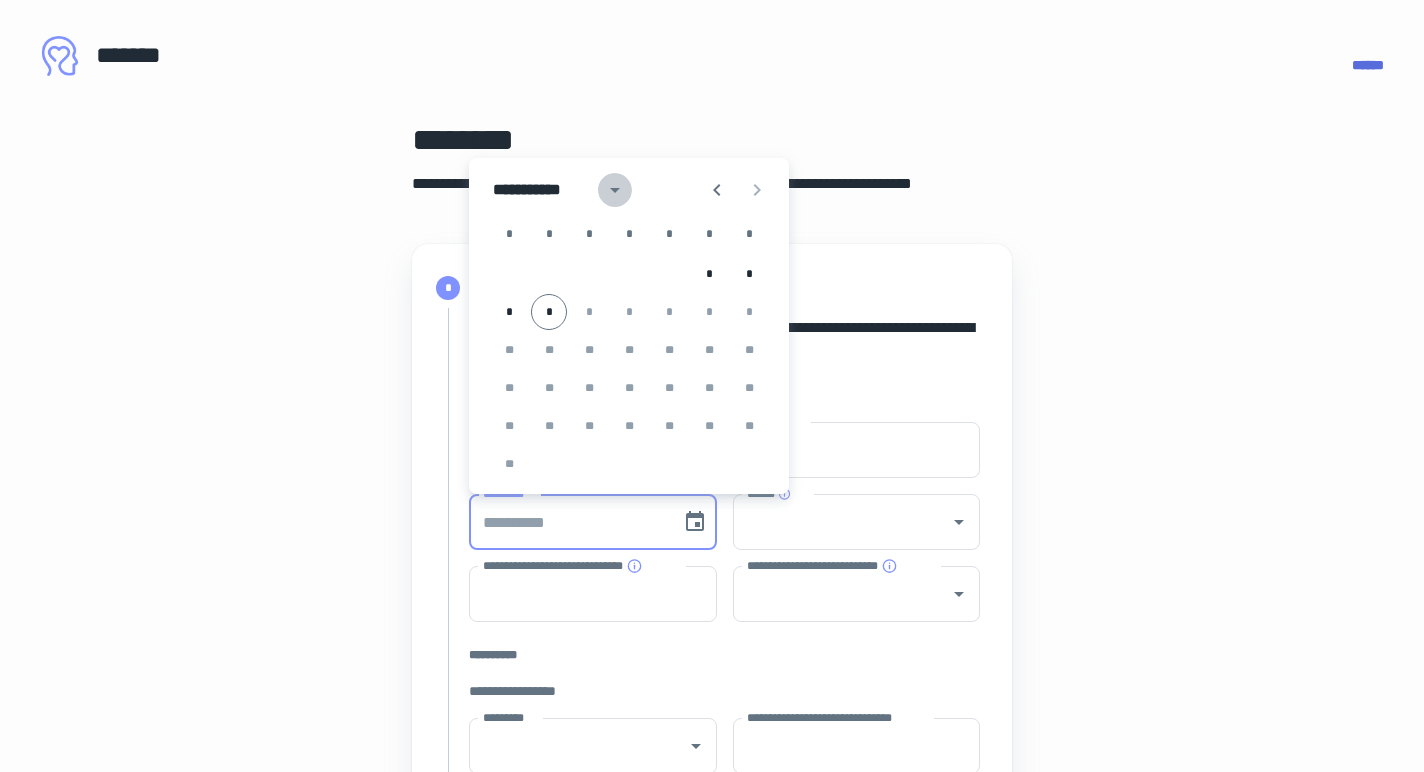 click at bounding box center (615, 190) 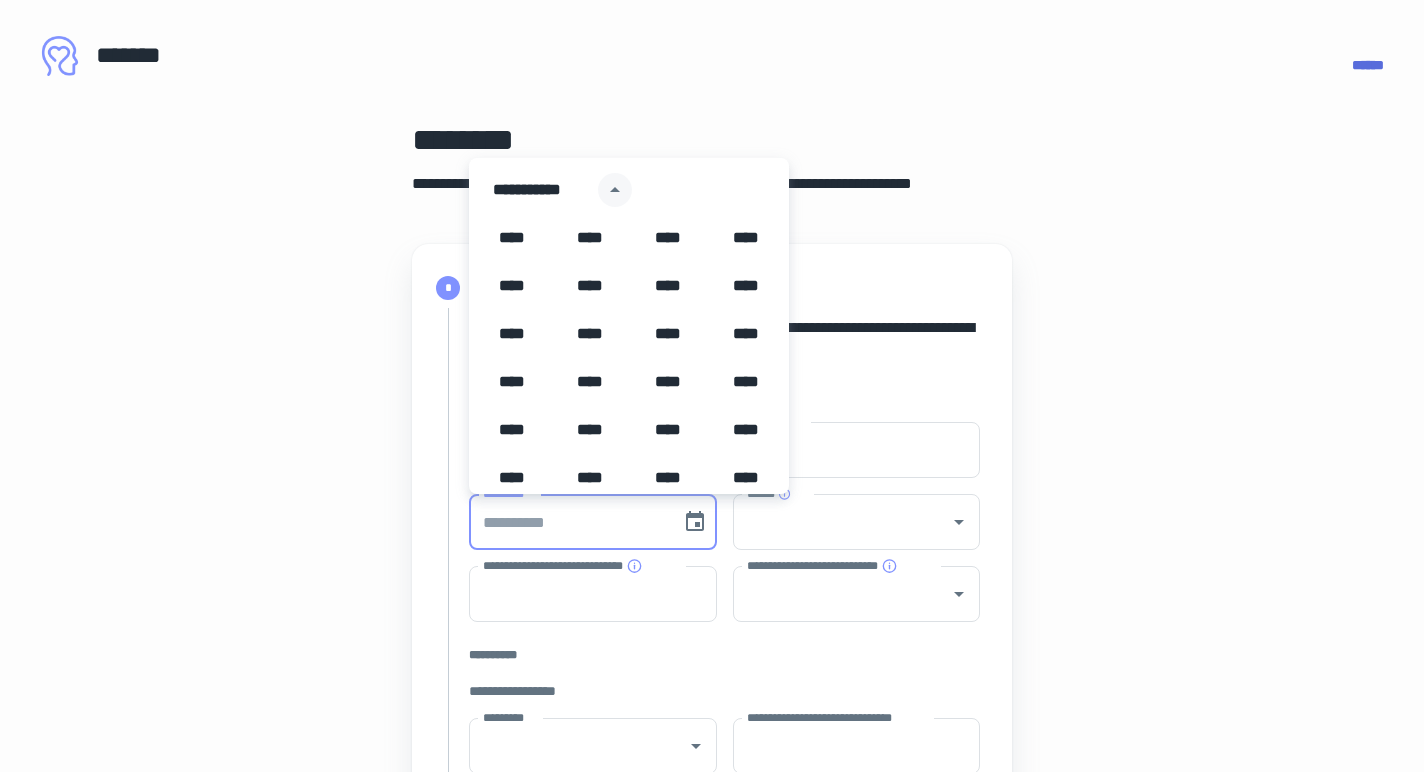 scroll, scrollTop: 1256, scrollLeft: 0, axis: vertical 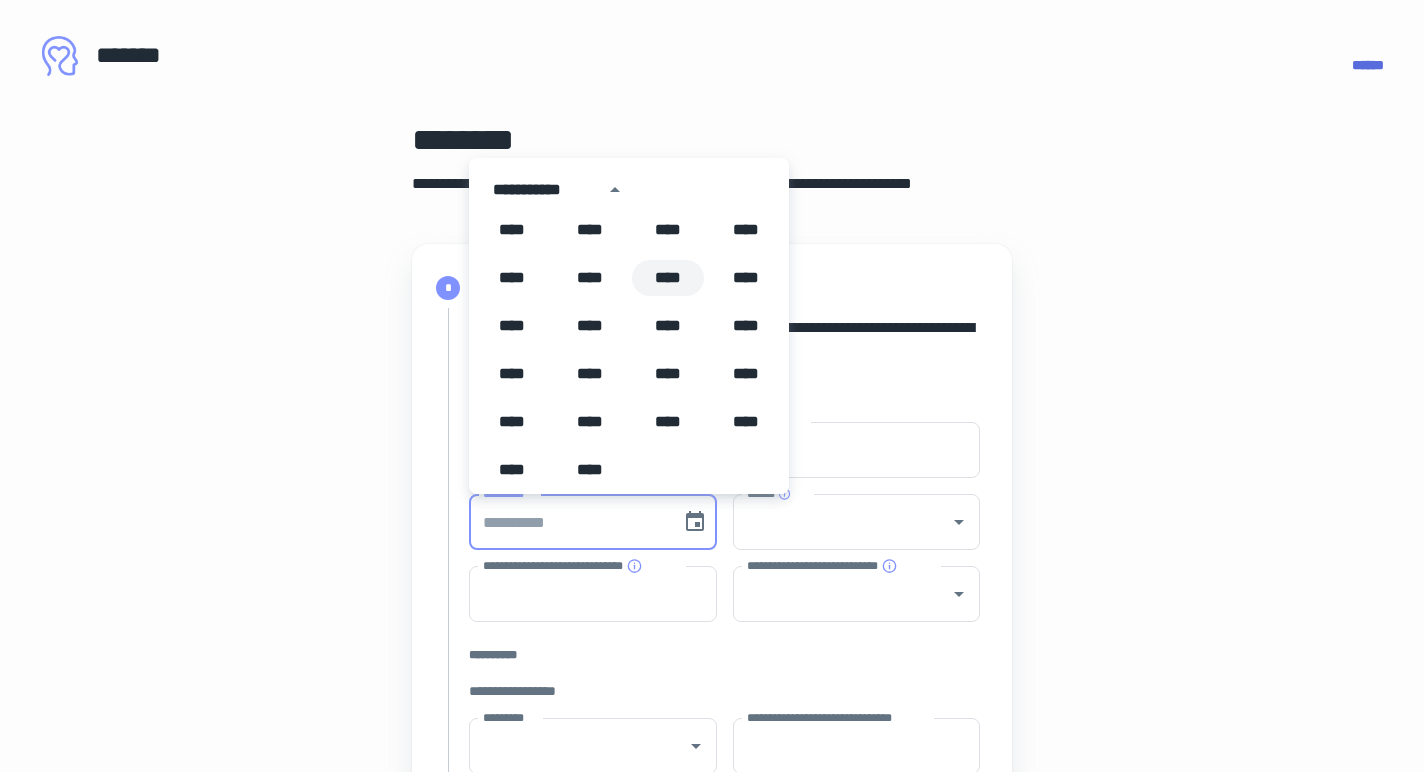 click on "****" at bounding box center [668, 278] 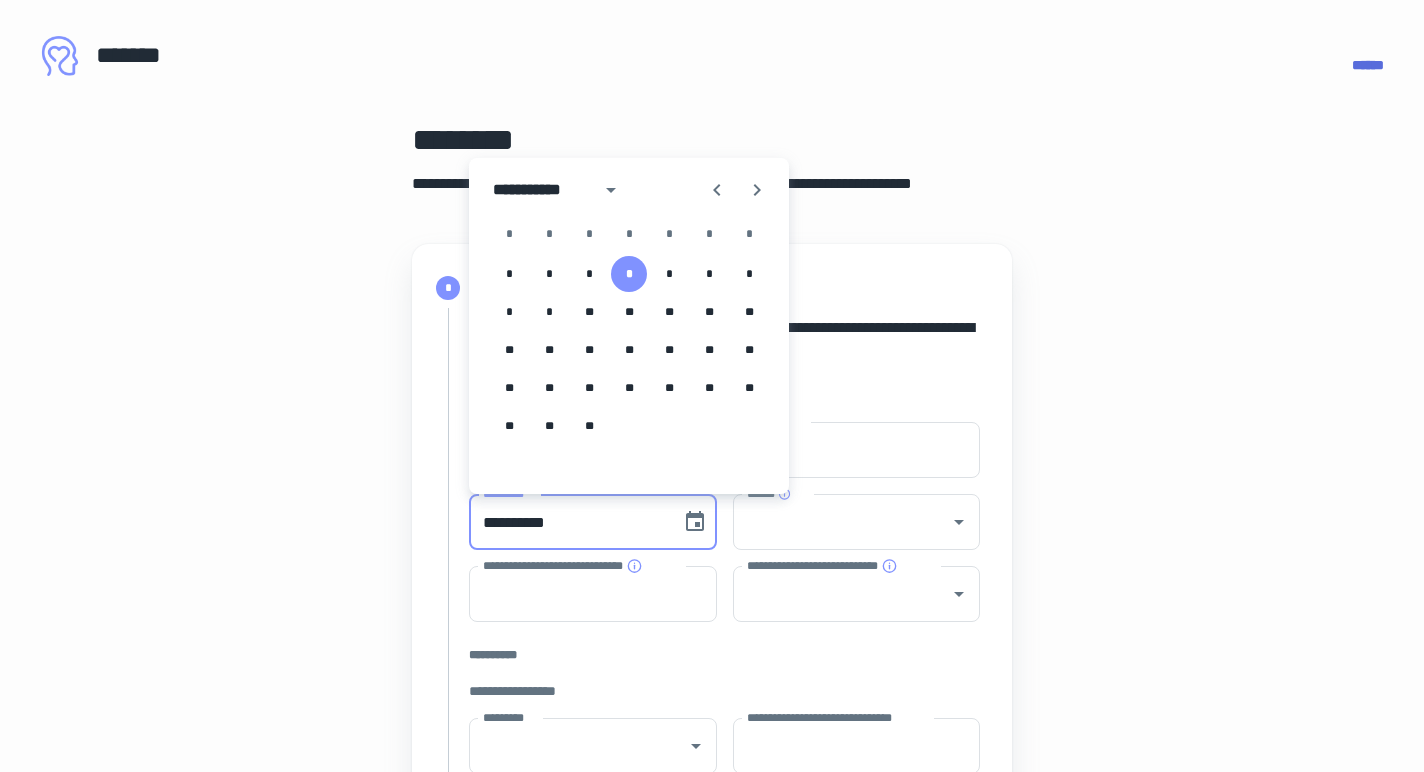 click on "**********" at bounding box center [540, 190] 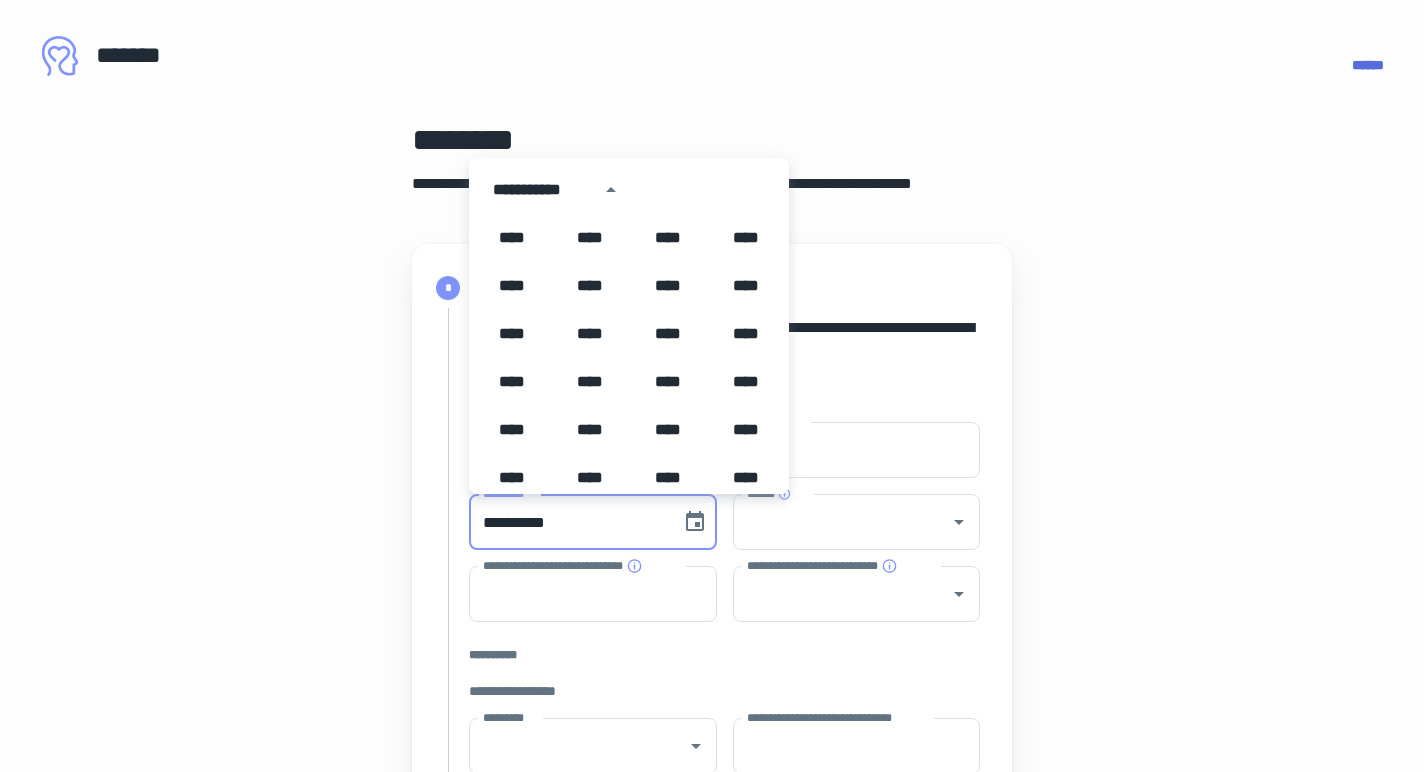 scroll, scrollTop: 1180, scrollLeft: 0, axis: vertical 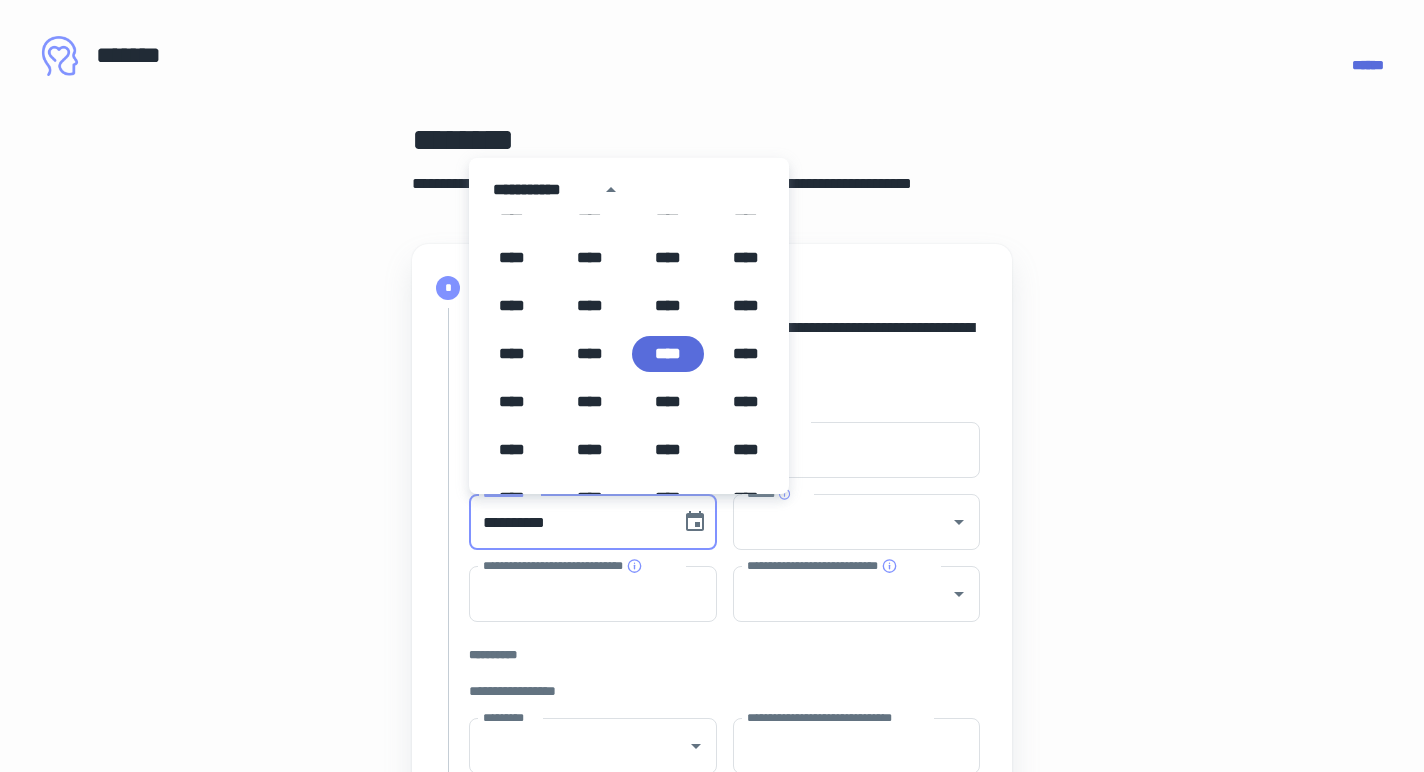 click on "****" at bounding box center [668, 354] 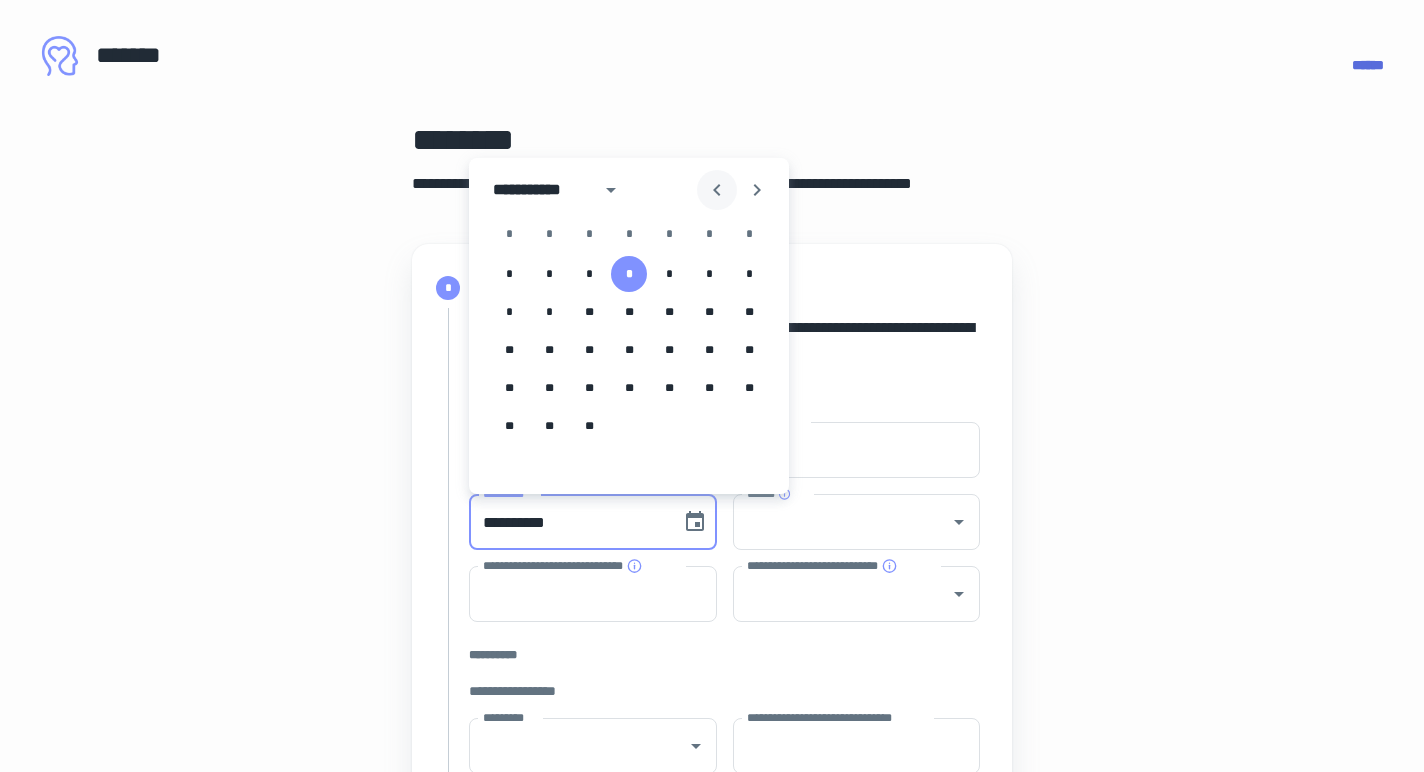 click 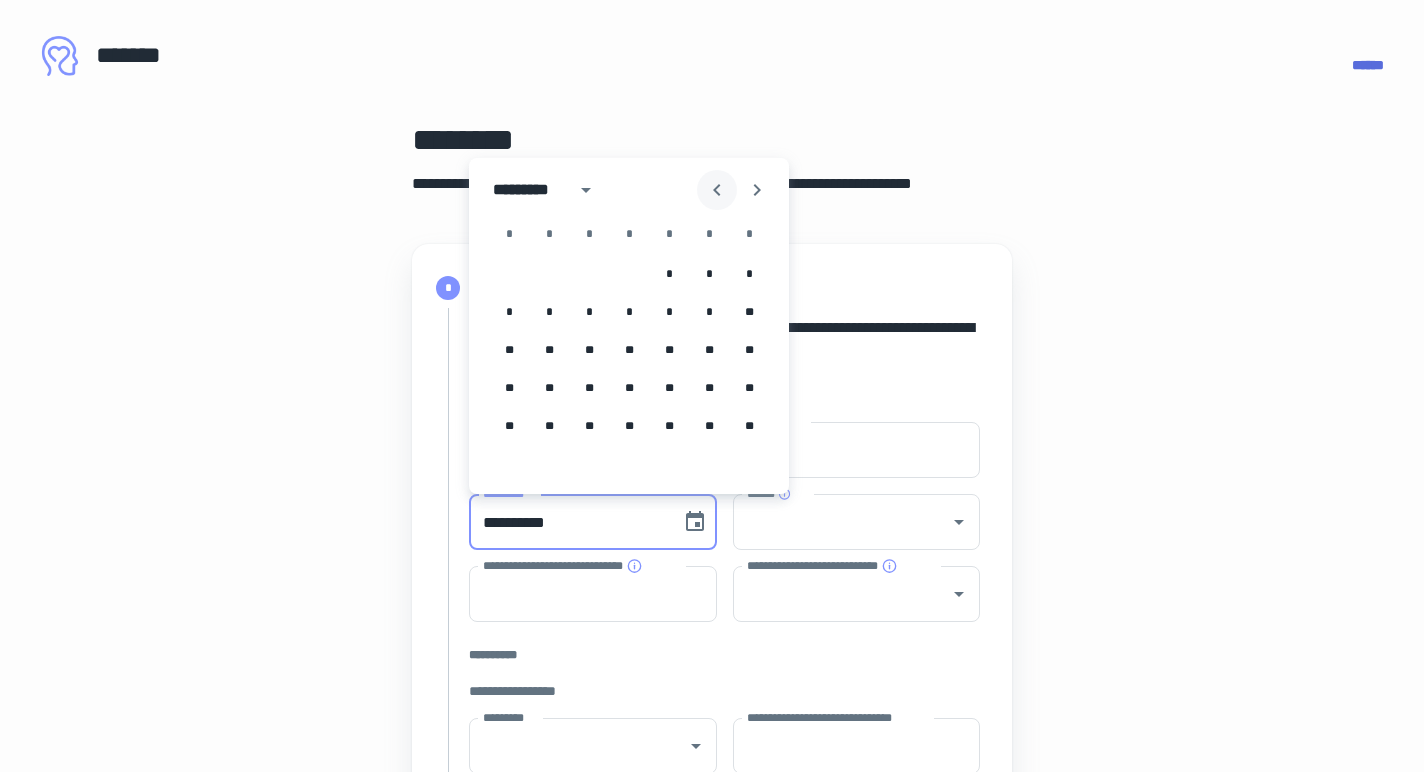 click 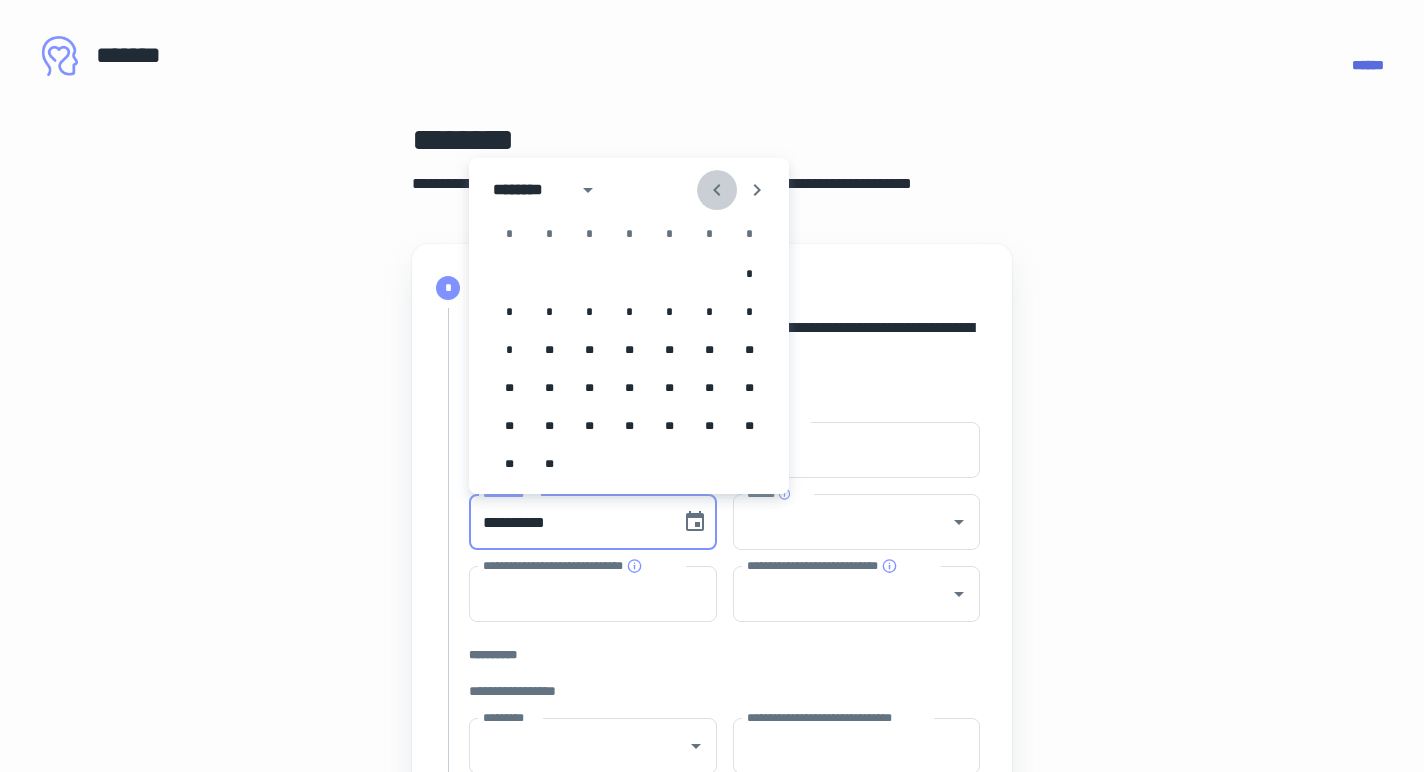 click 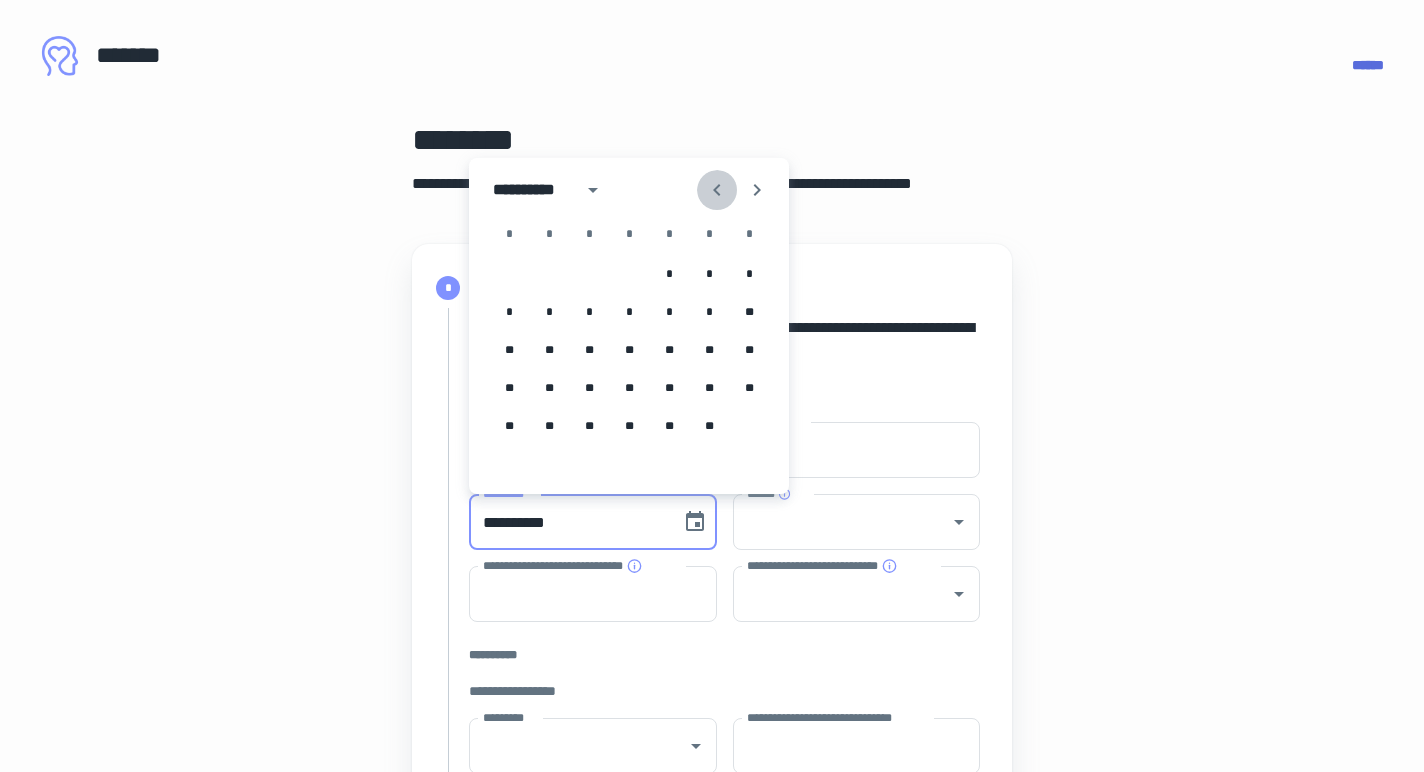 click 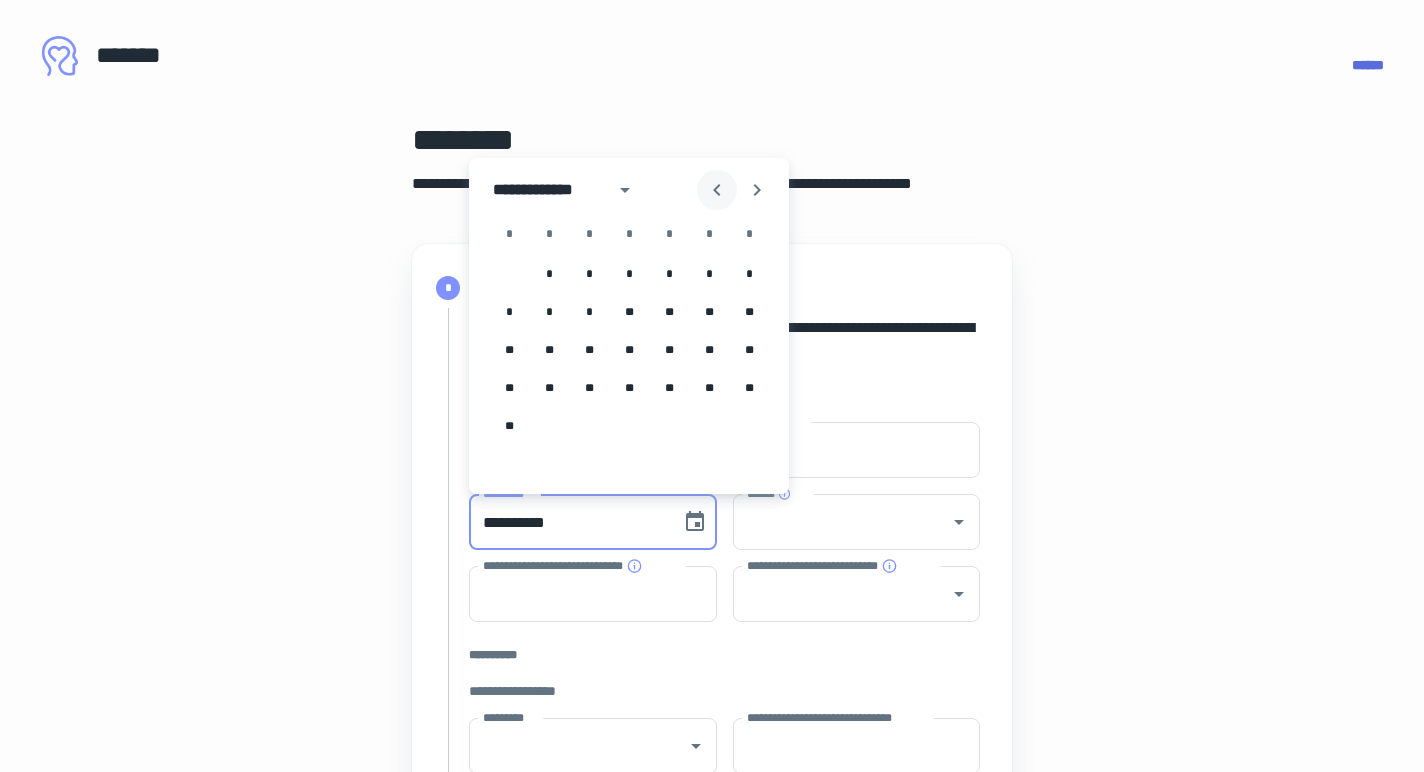 click 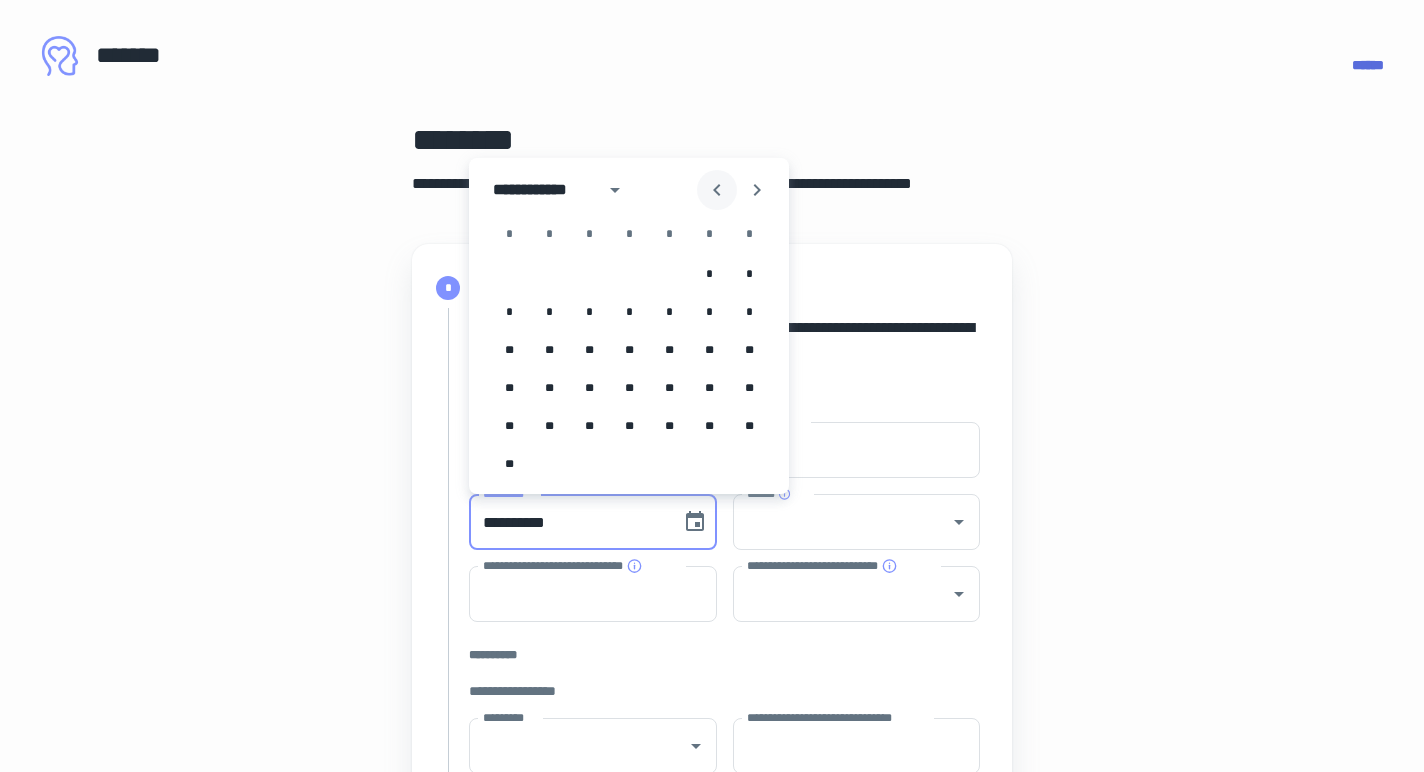 click 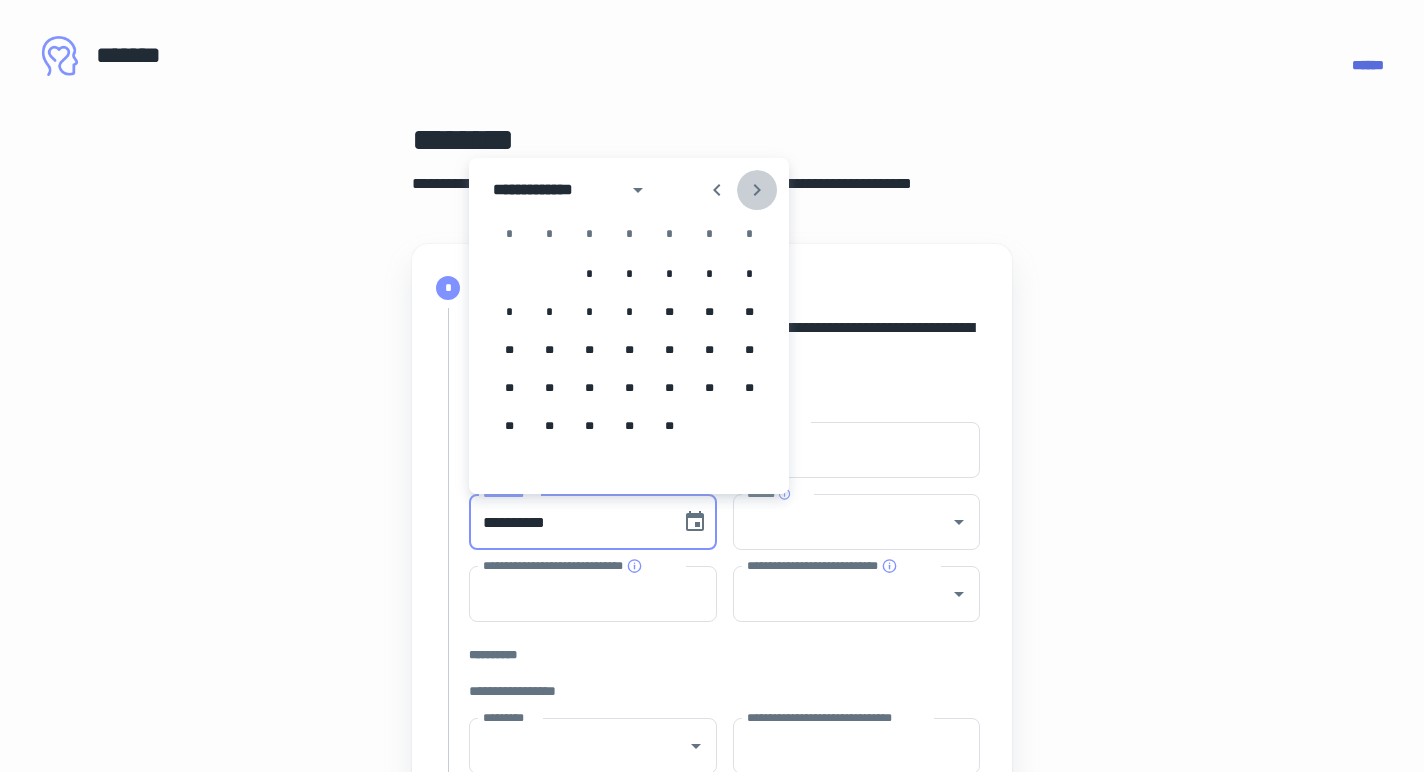 click 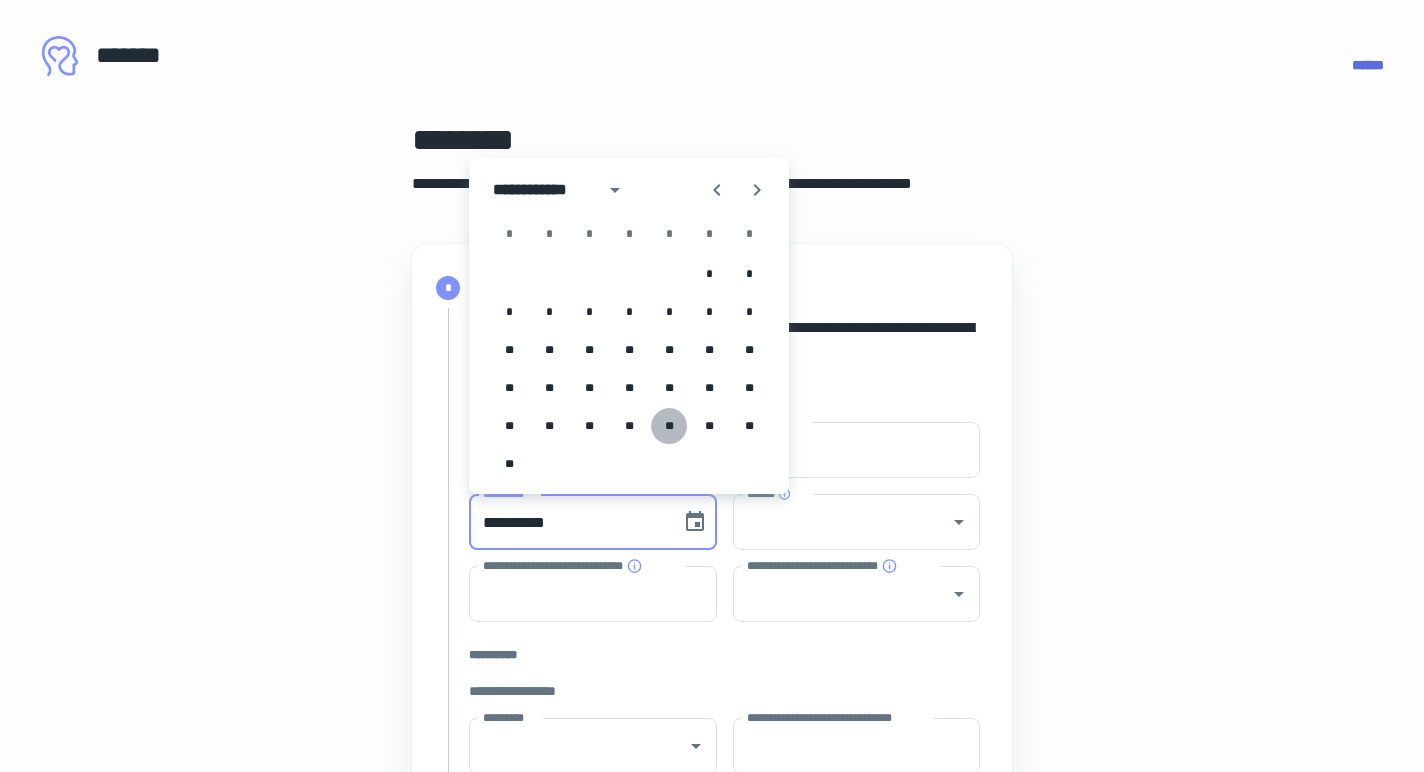click on "**" at bounding box center [669, 426] 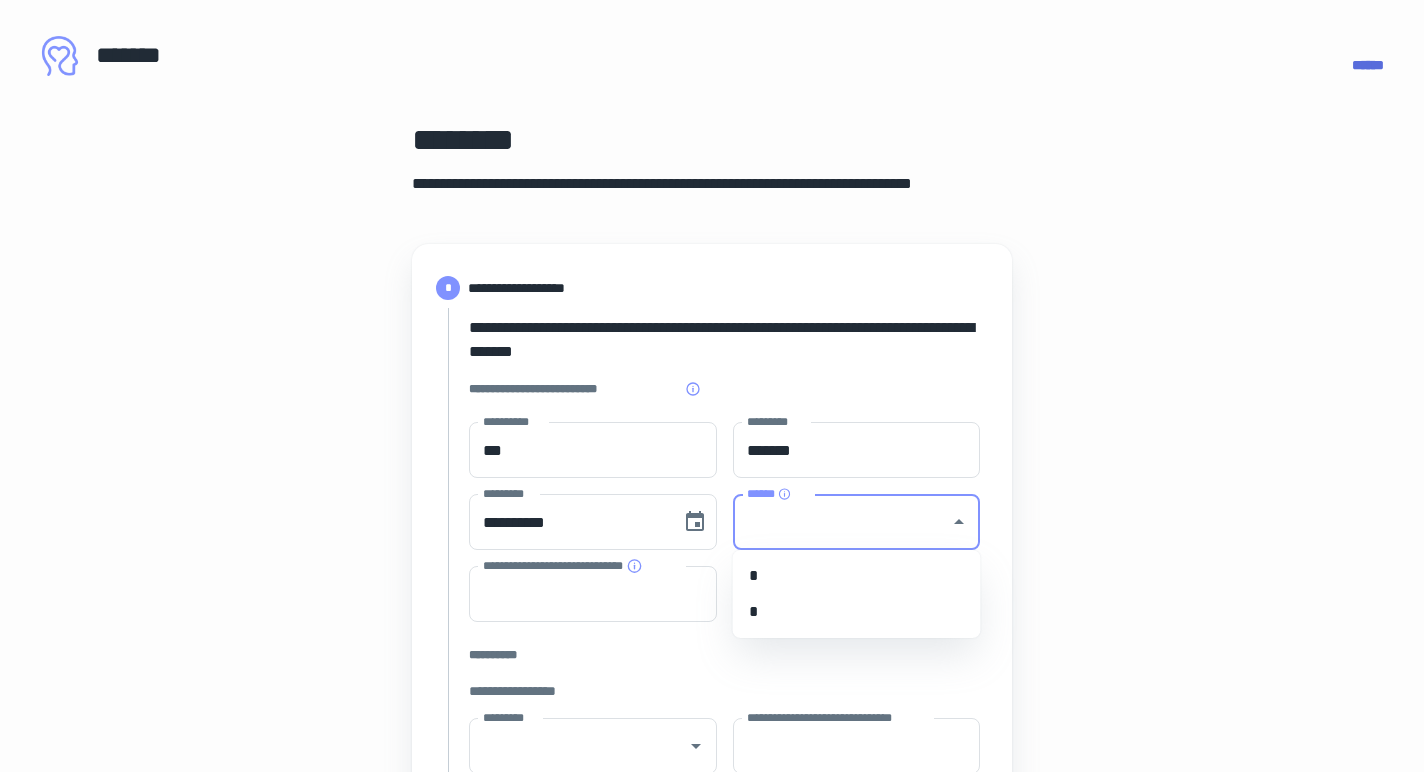 click on "******" at bounding box center [842, 522] 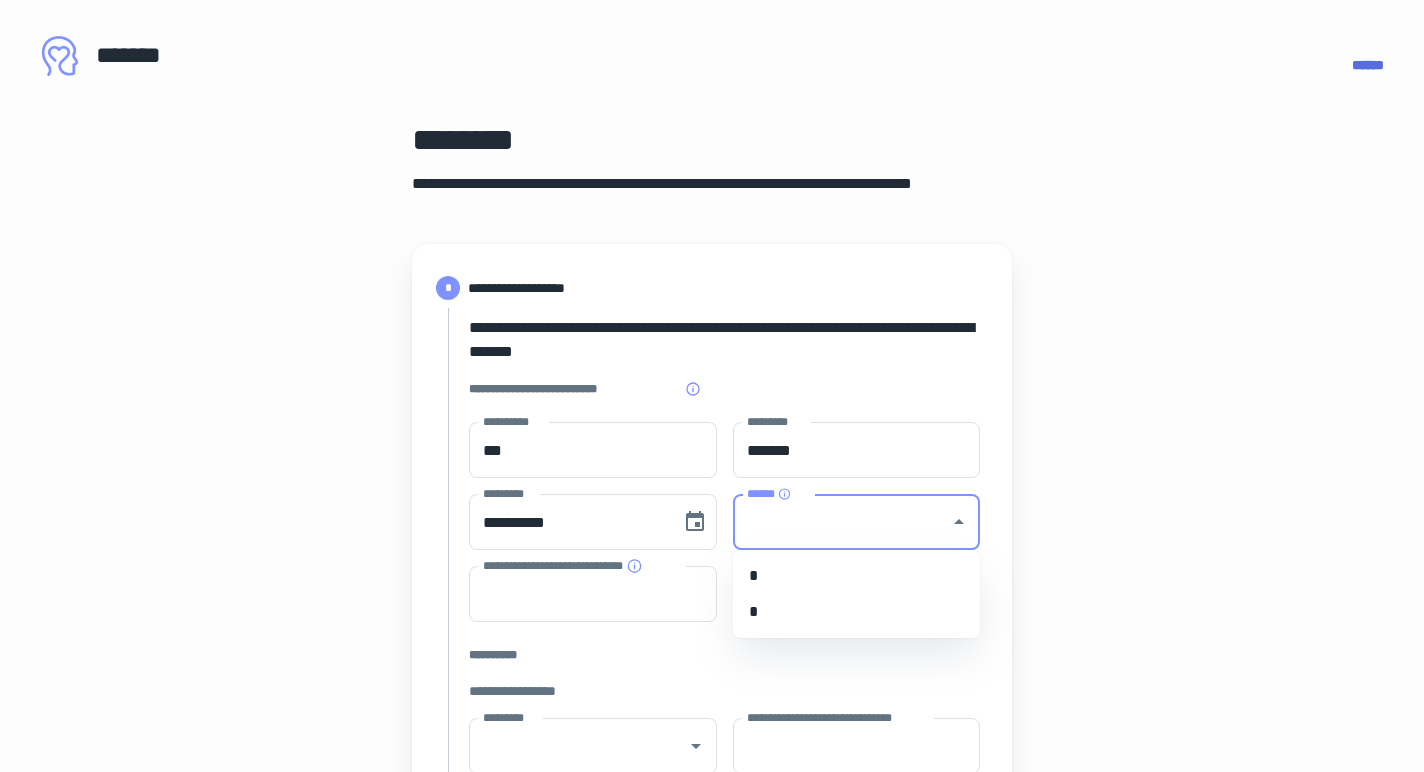 click on "*" at bounding box center (857, 612) 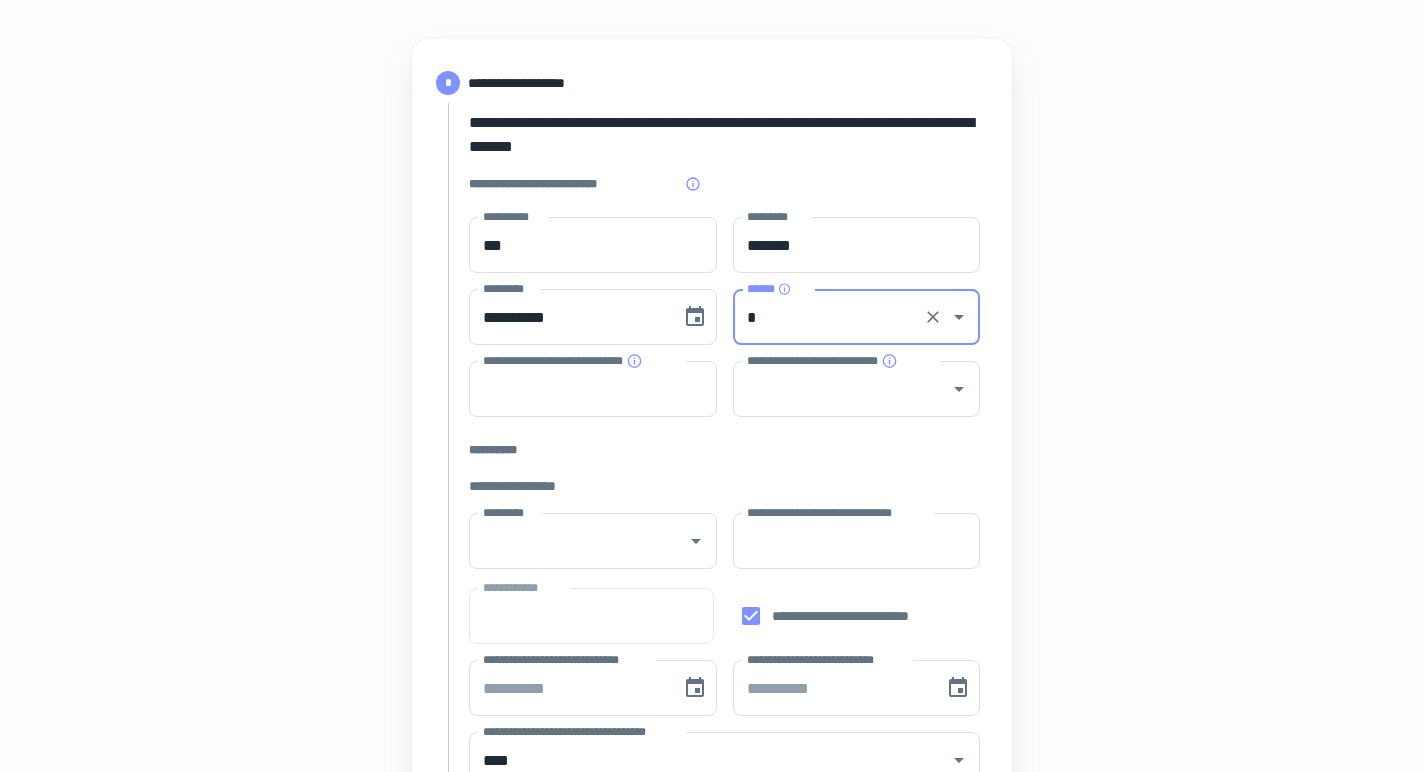 scroll, scrollTop: 212, scrollLeft: 0, axis: vertical 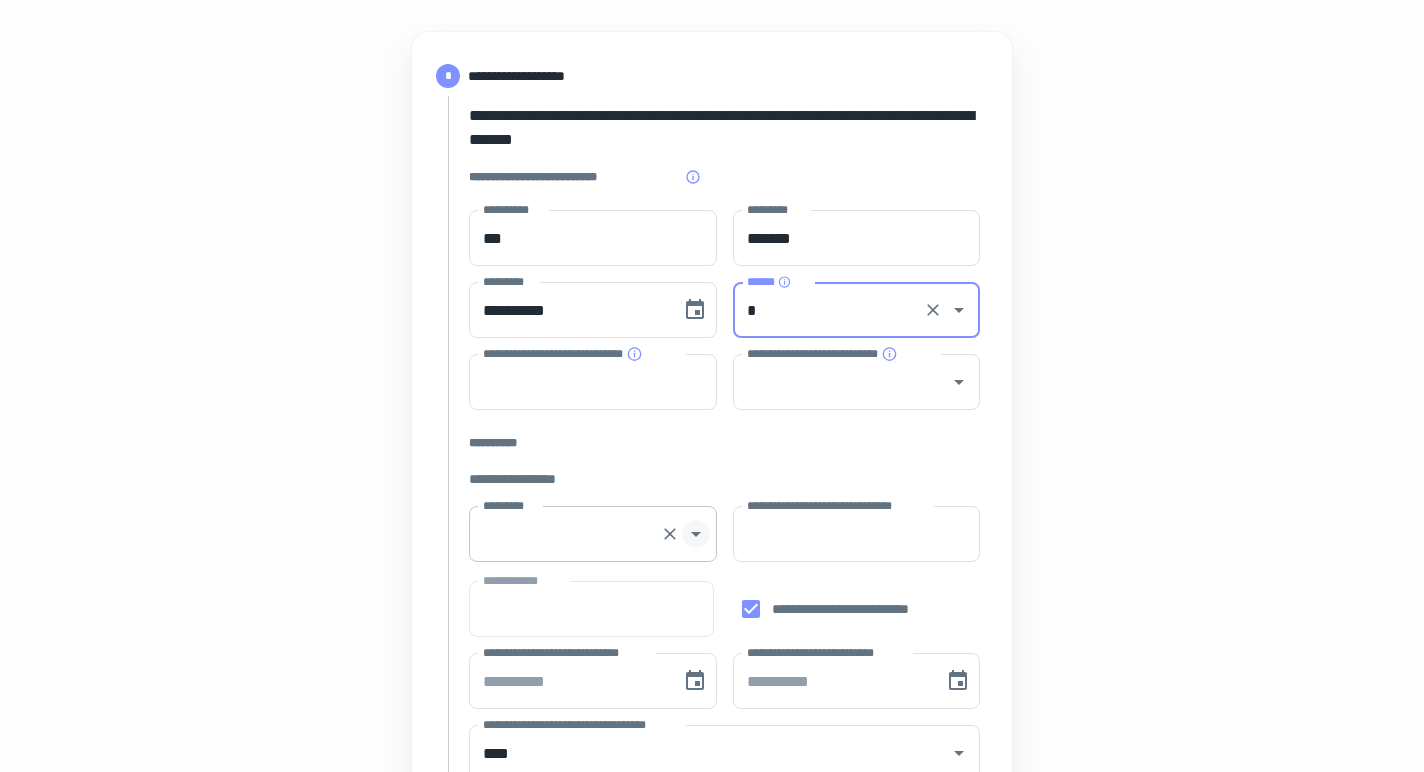 click 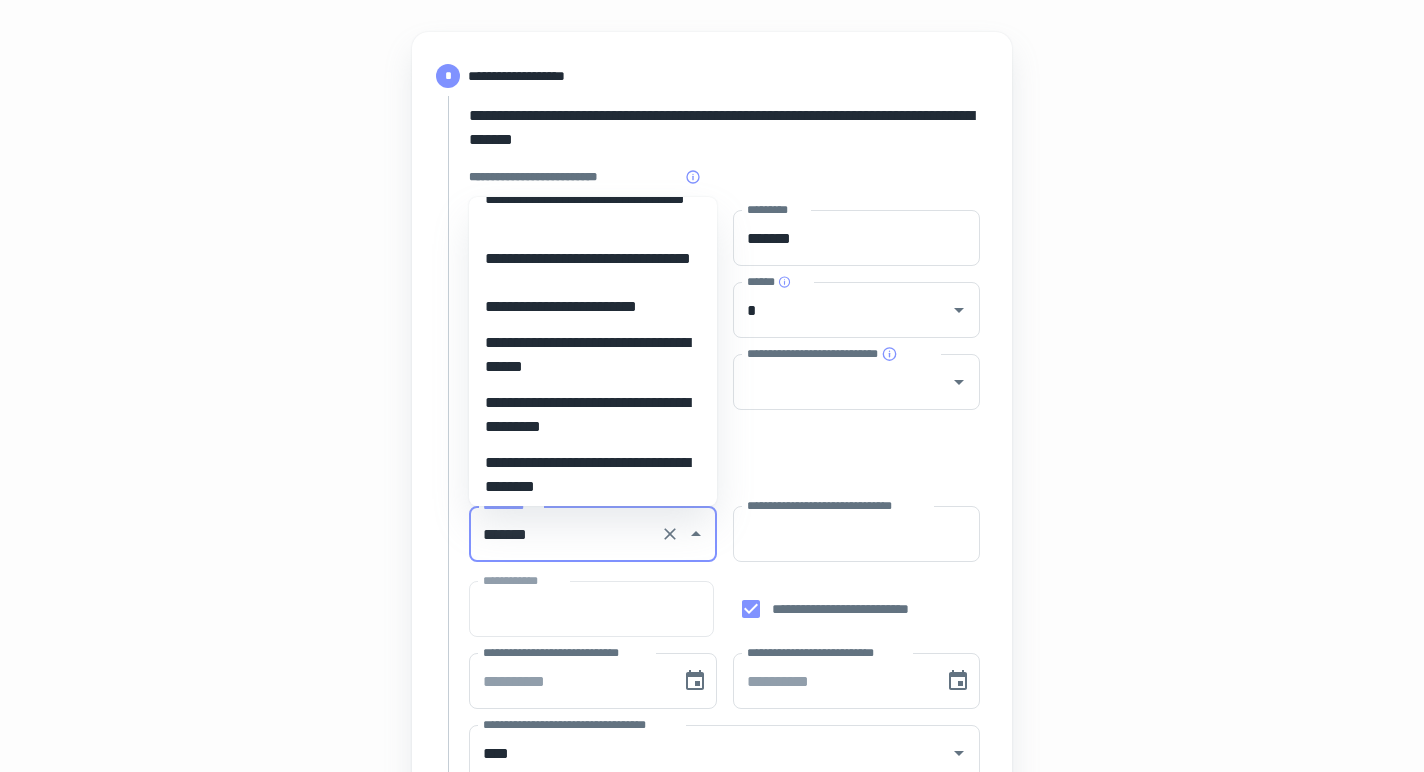 scroll, scrollTop: 302, scrollLeft: 0, axis: vertical 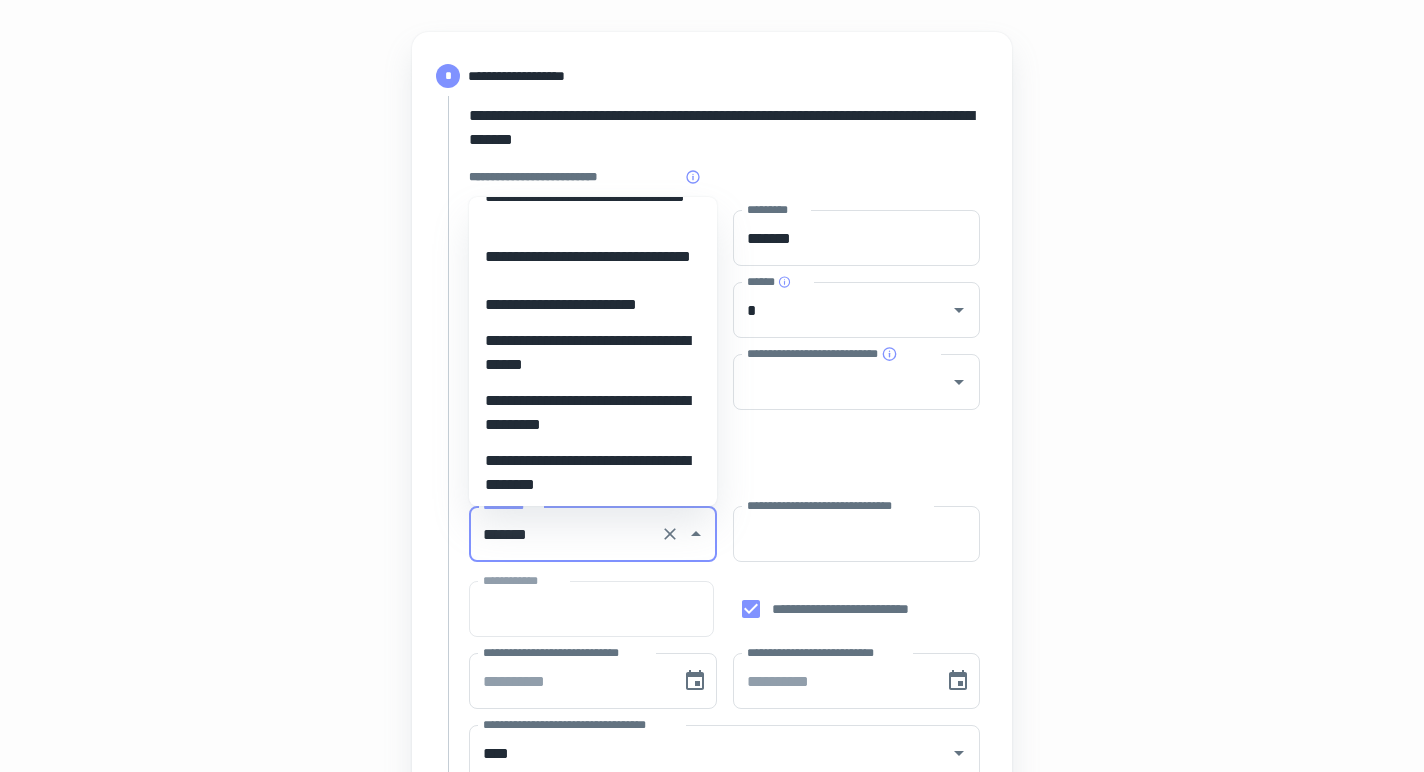 click on "**********" at bounding box center [593, 305] 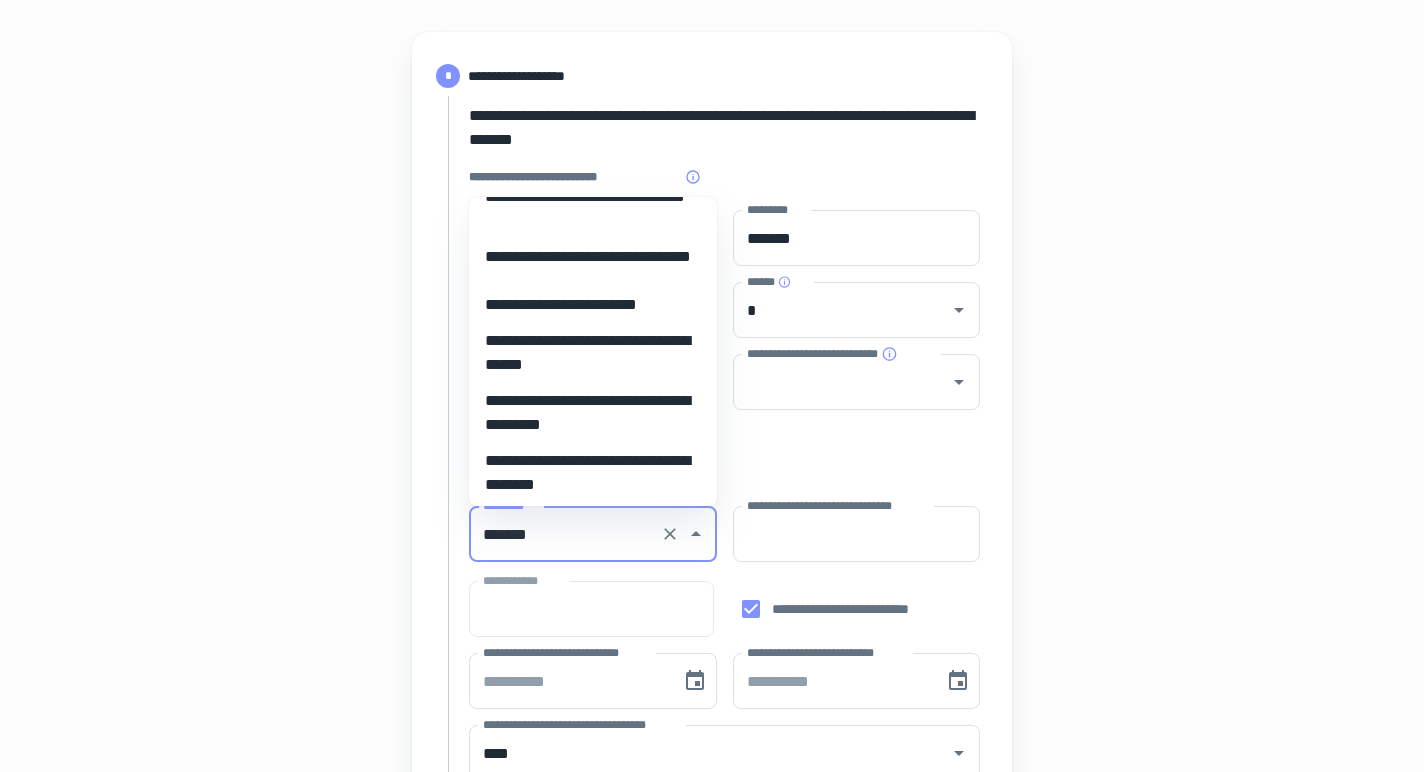 type on "**********" 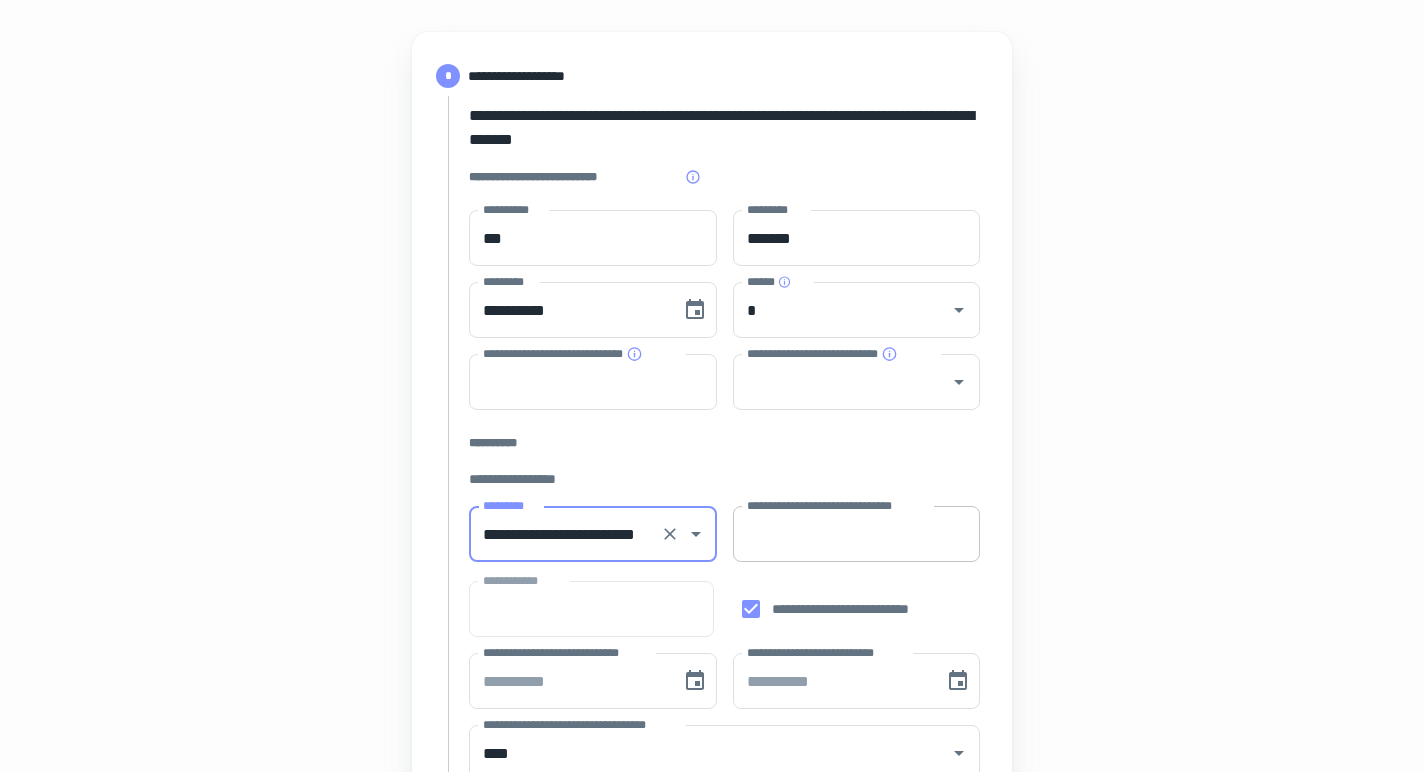 click on "**********" at bounding box center (857, 534) 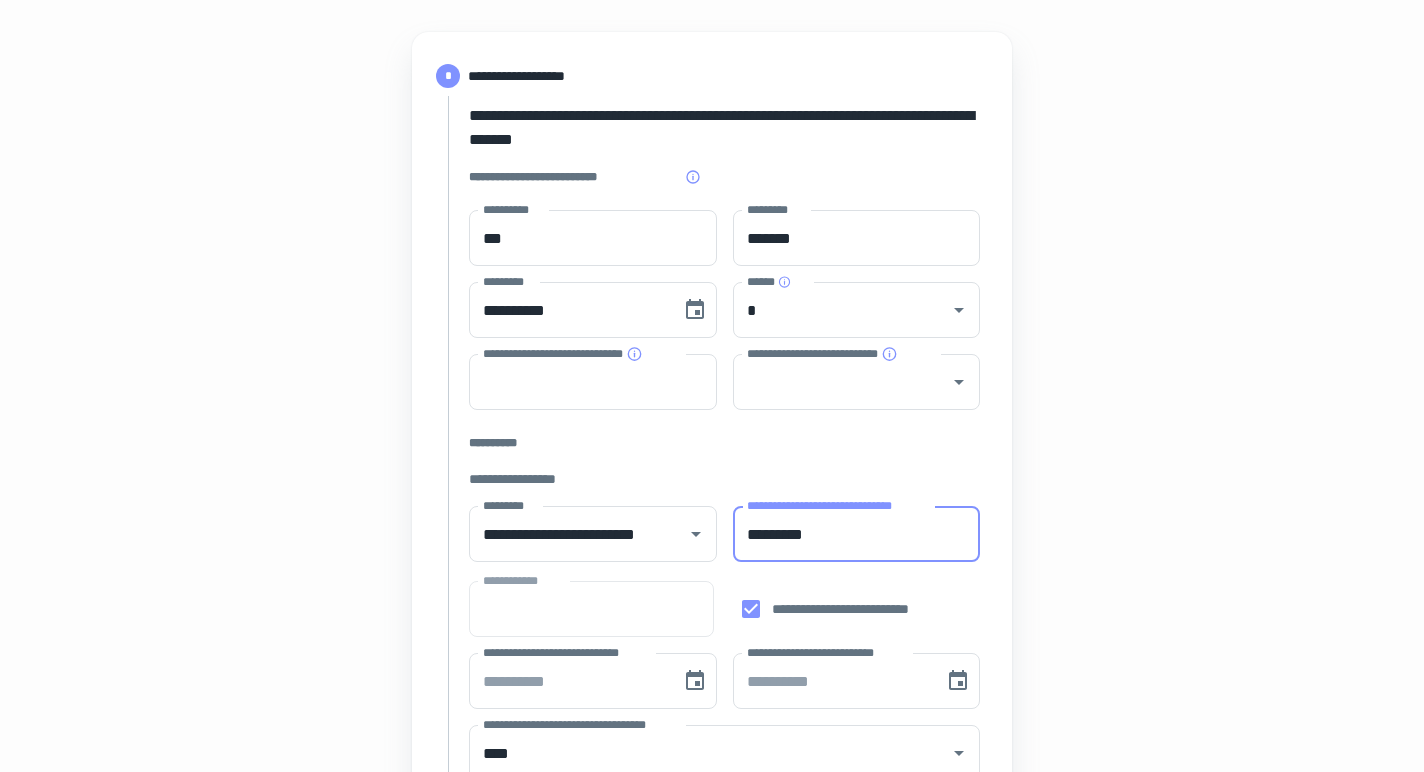type on "*********" 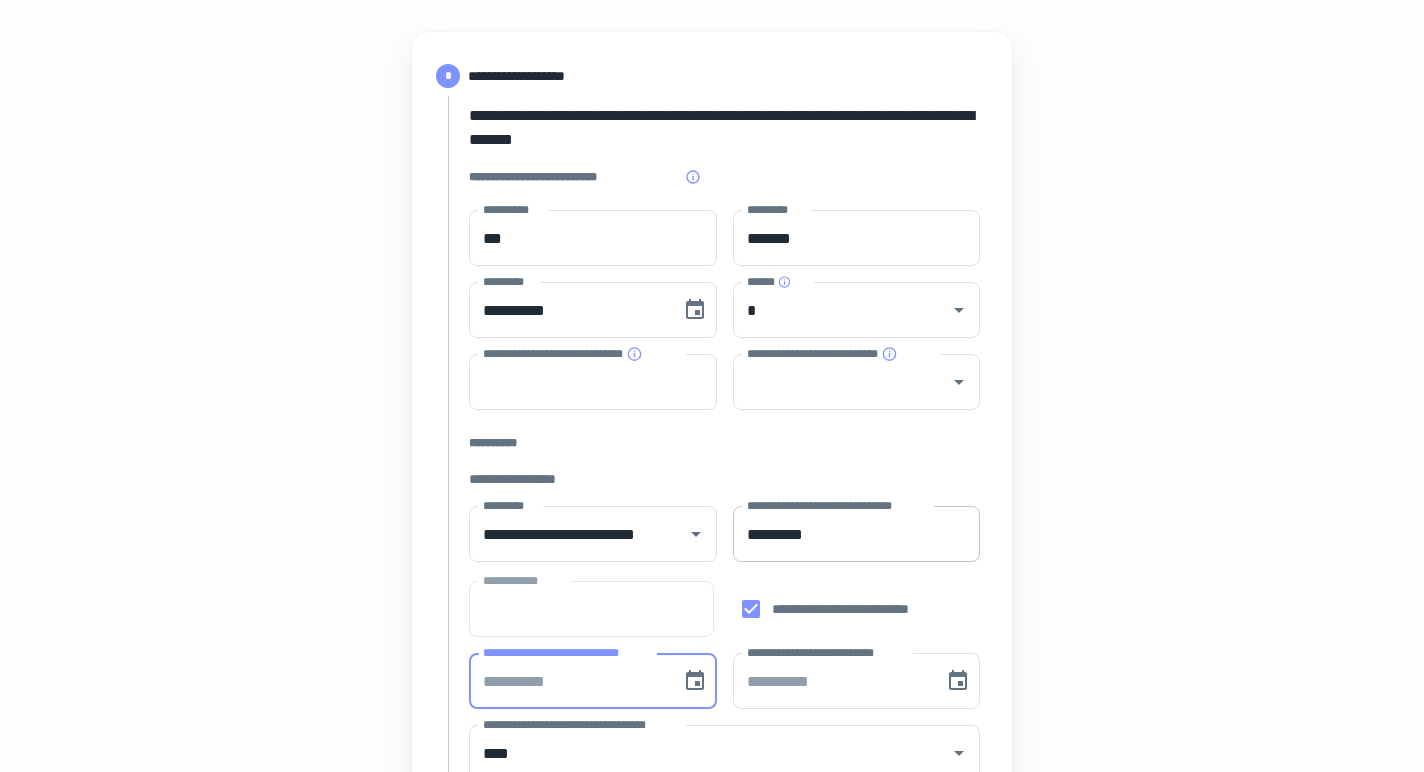 type on "**********" 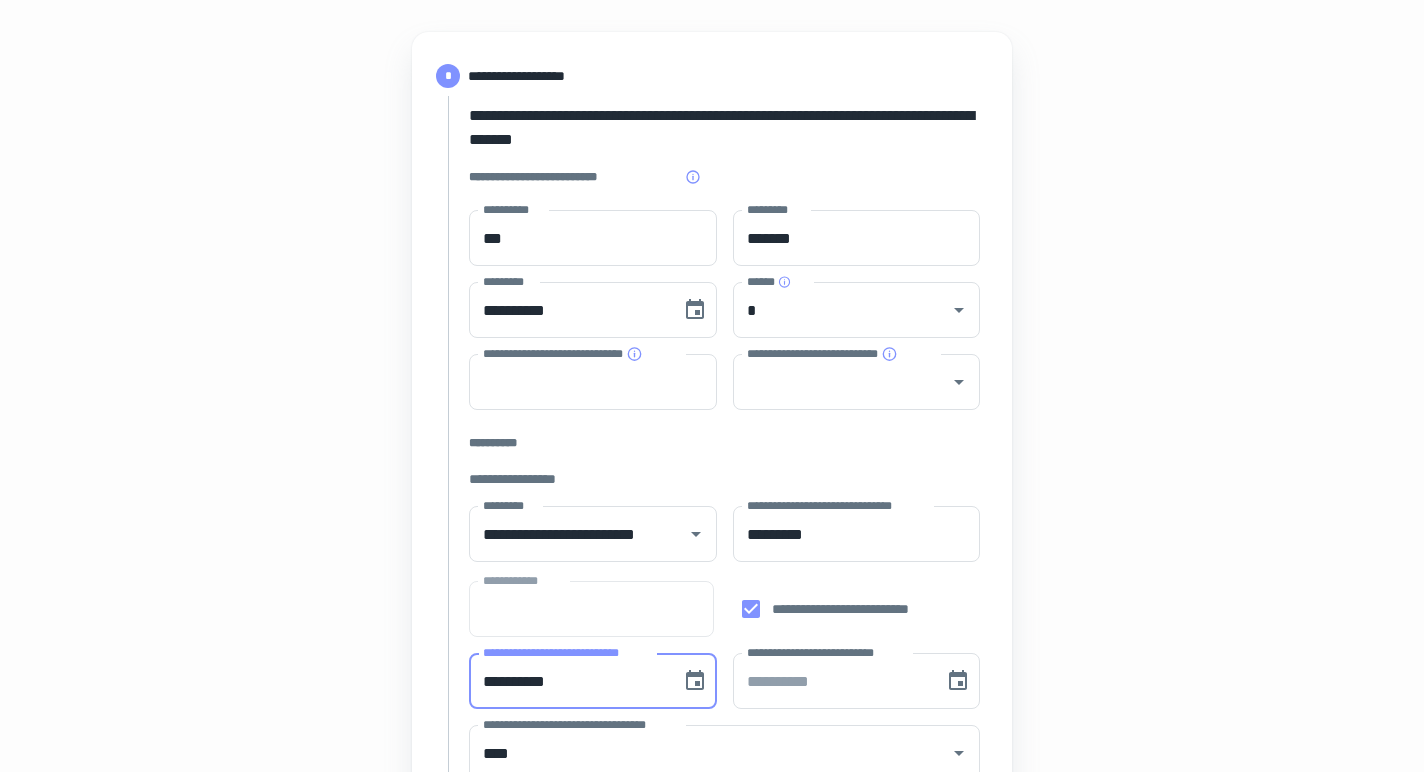 type 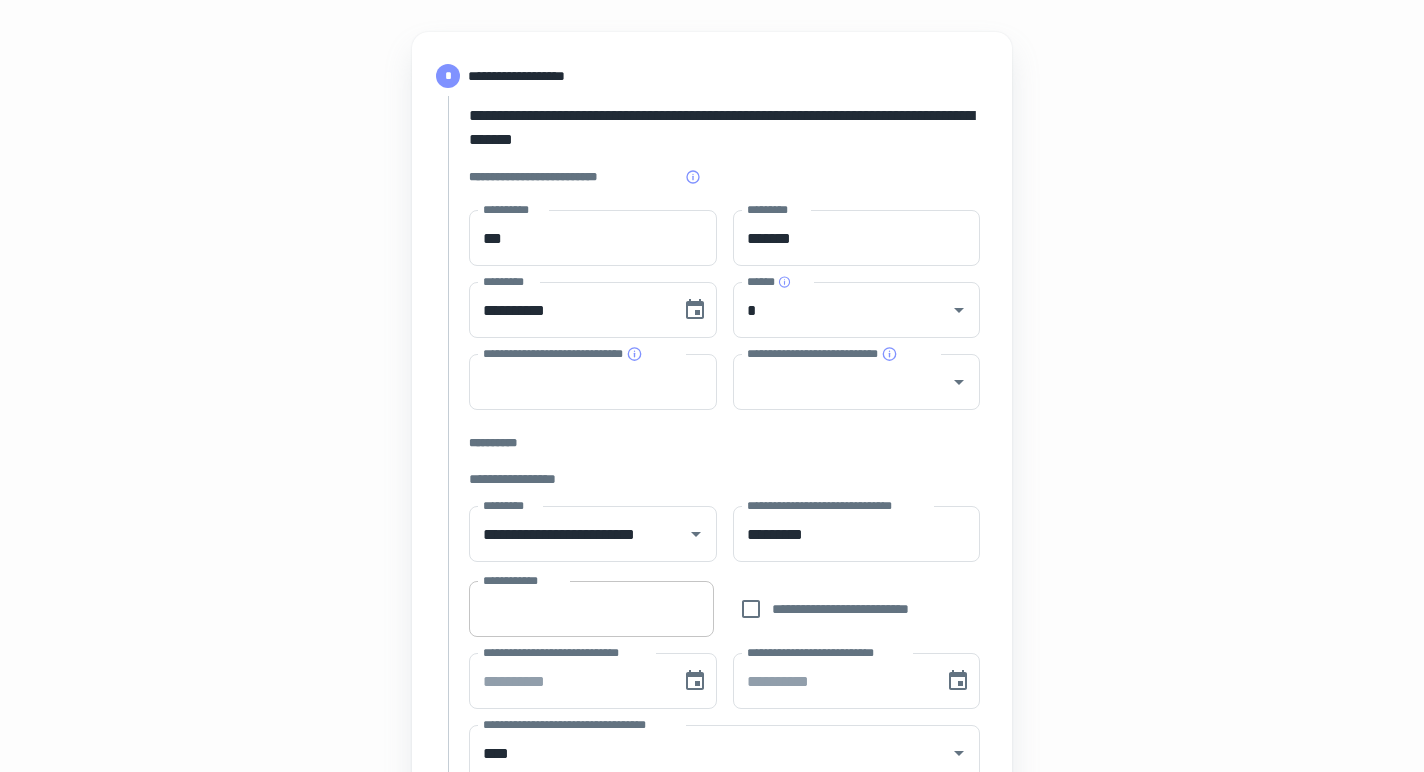 click on "**********" at bounding box center (591, 609) 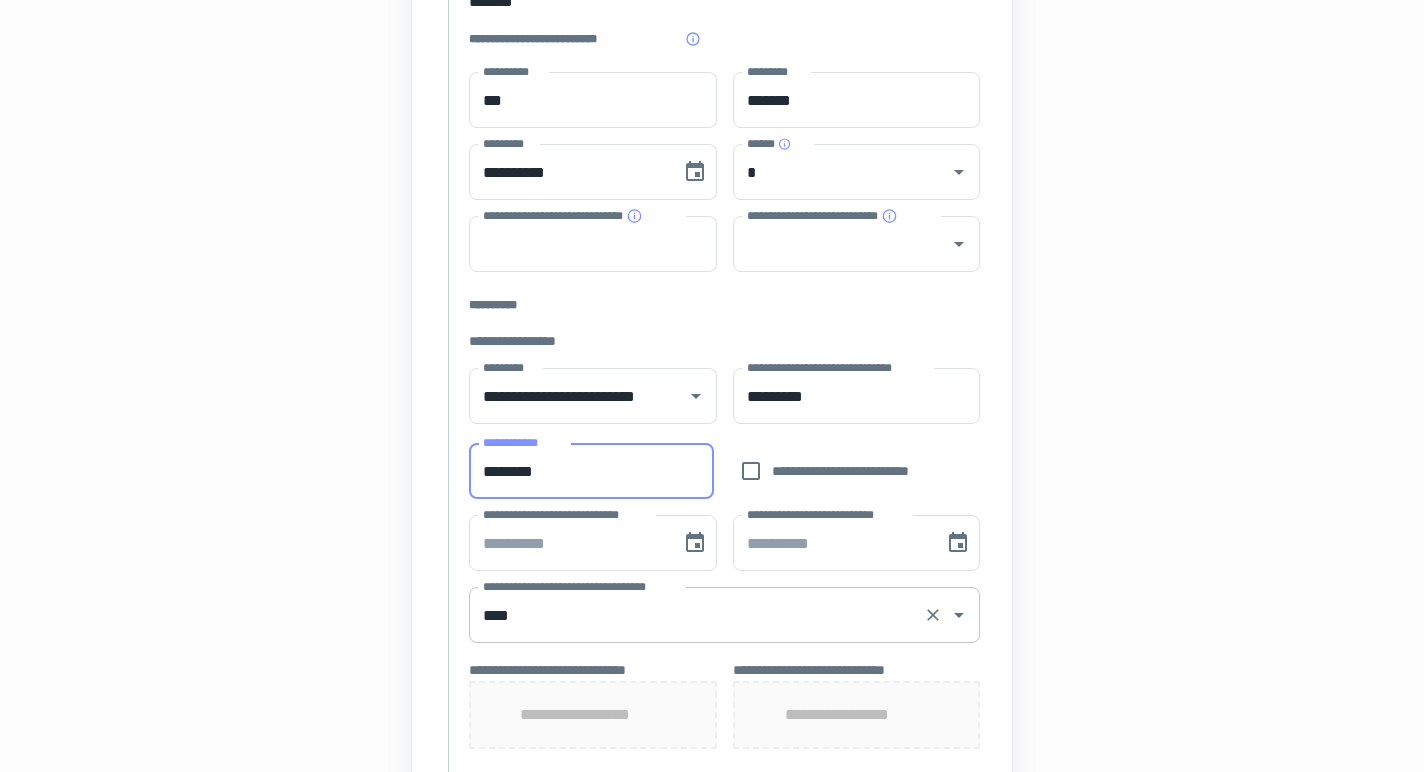scroll, scrollTop: 390, scrollLeft: 0, axis: vertical 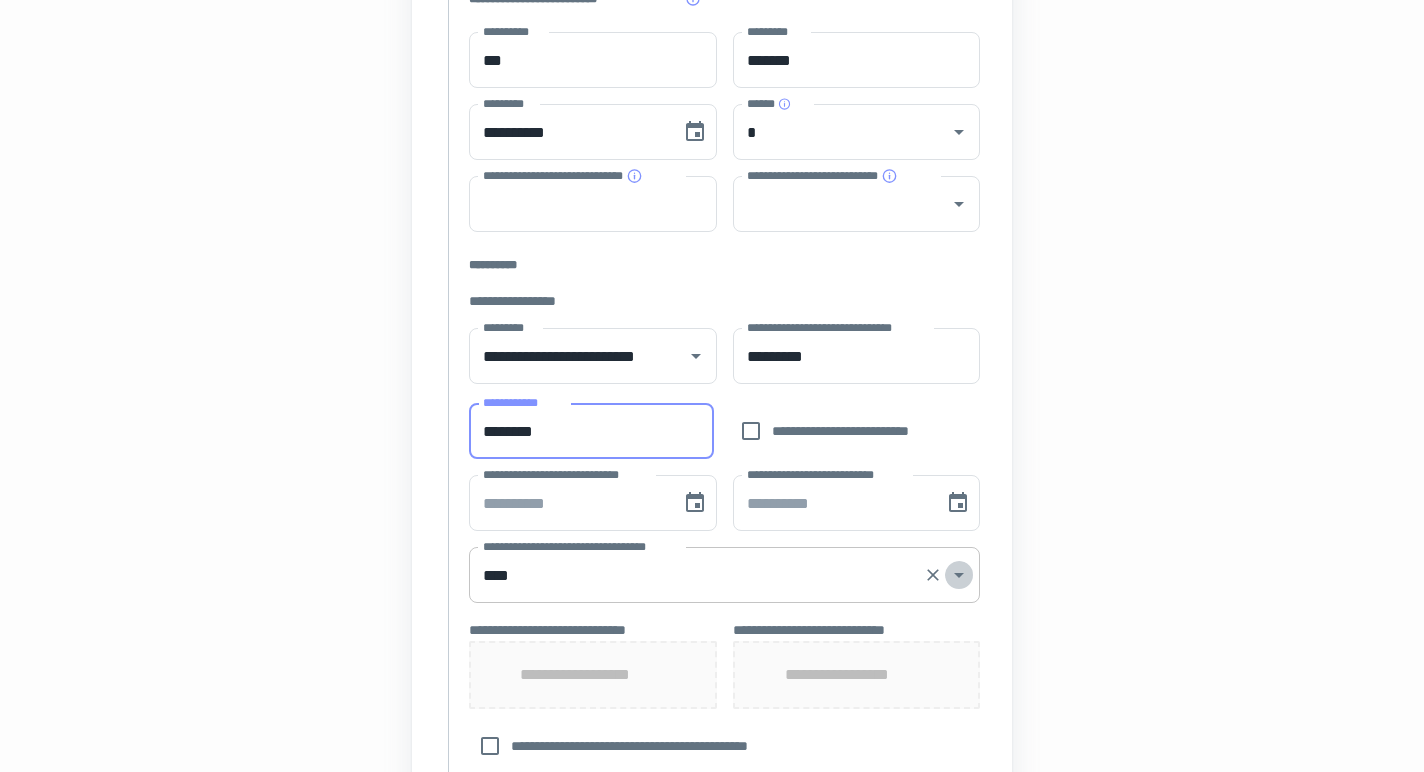 click at bounding box center (959, 575) 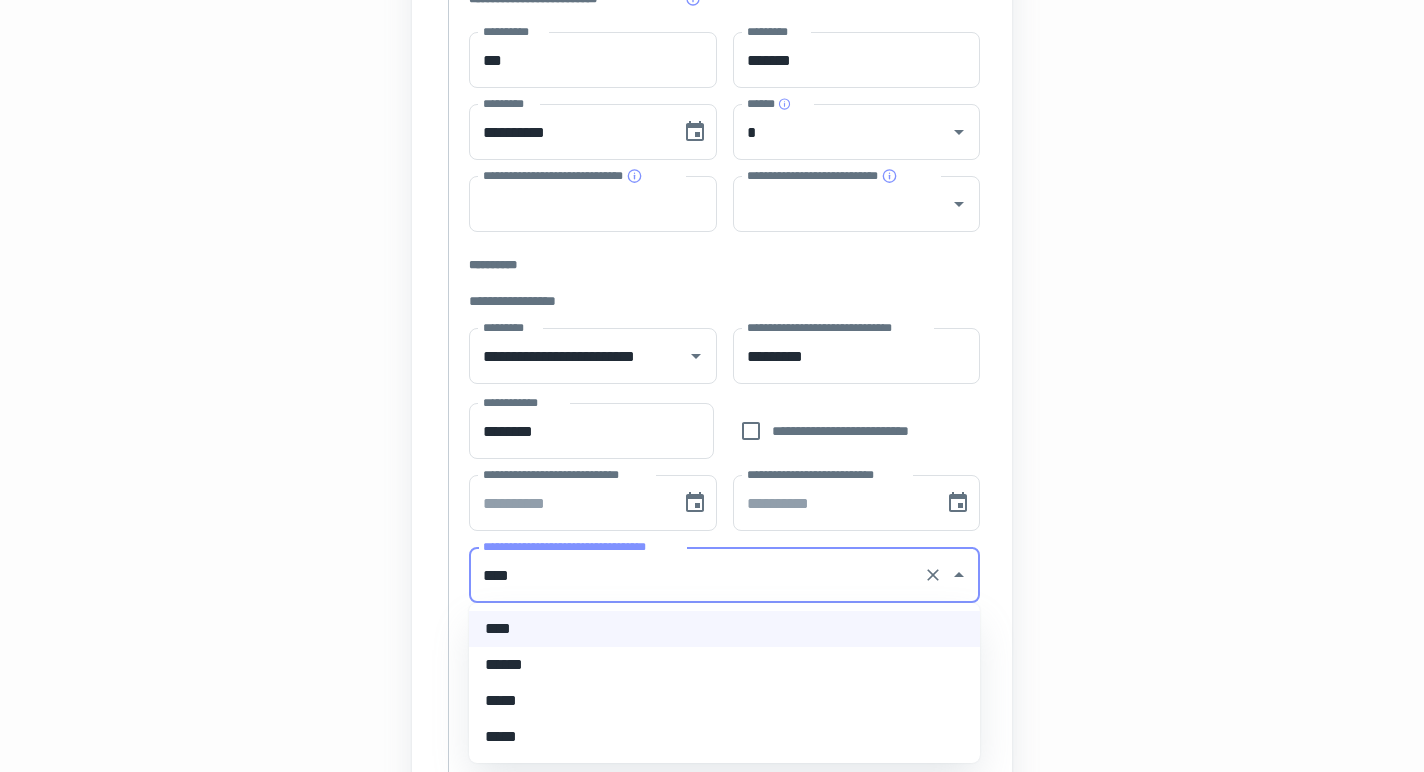 click on "*****" at bounding box center [724, 701] 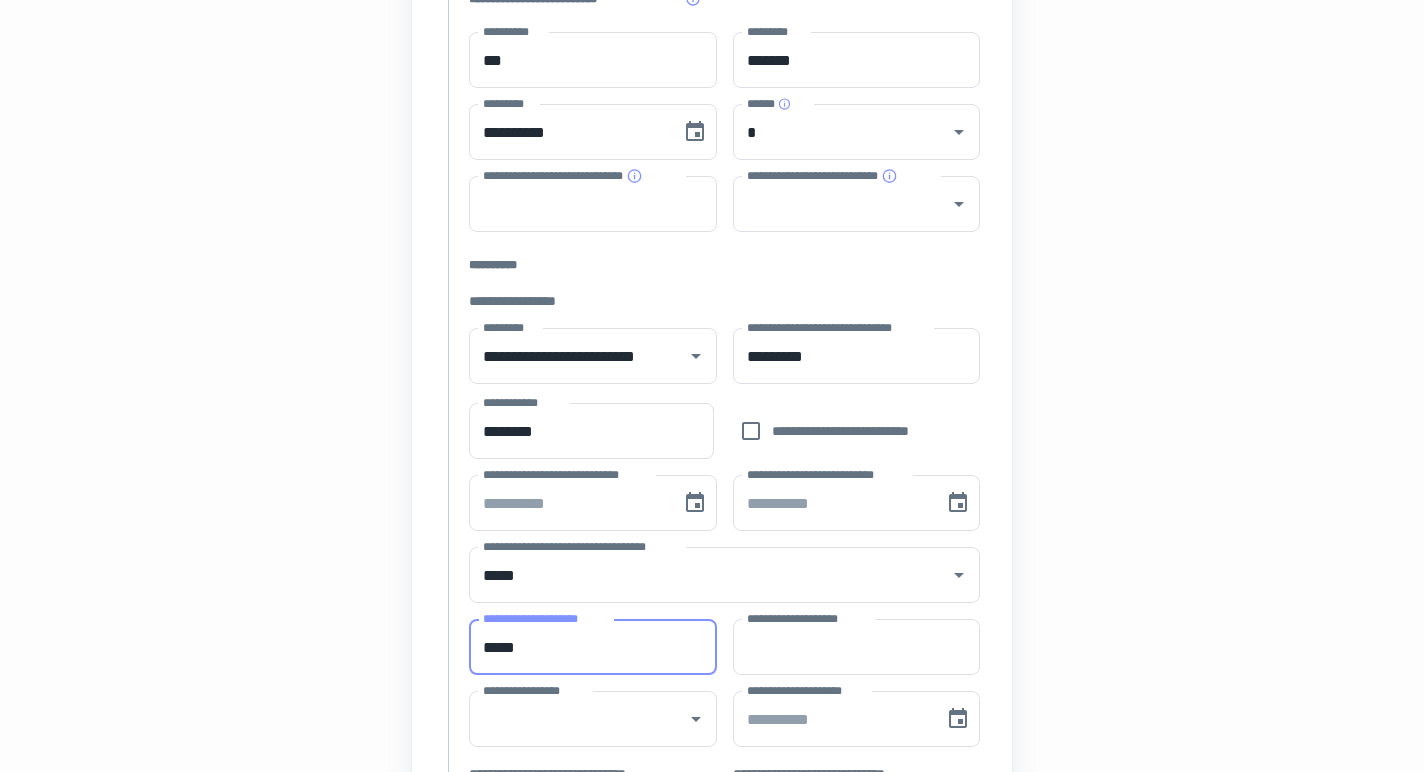type on "*****" 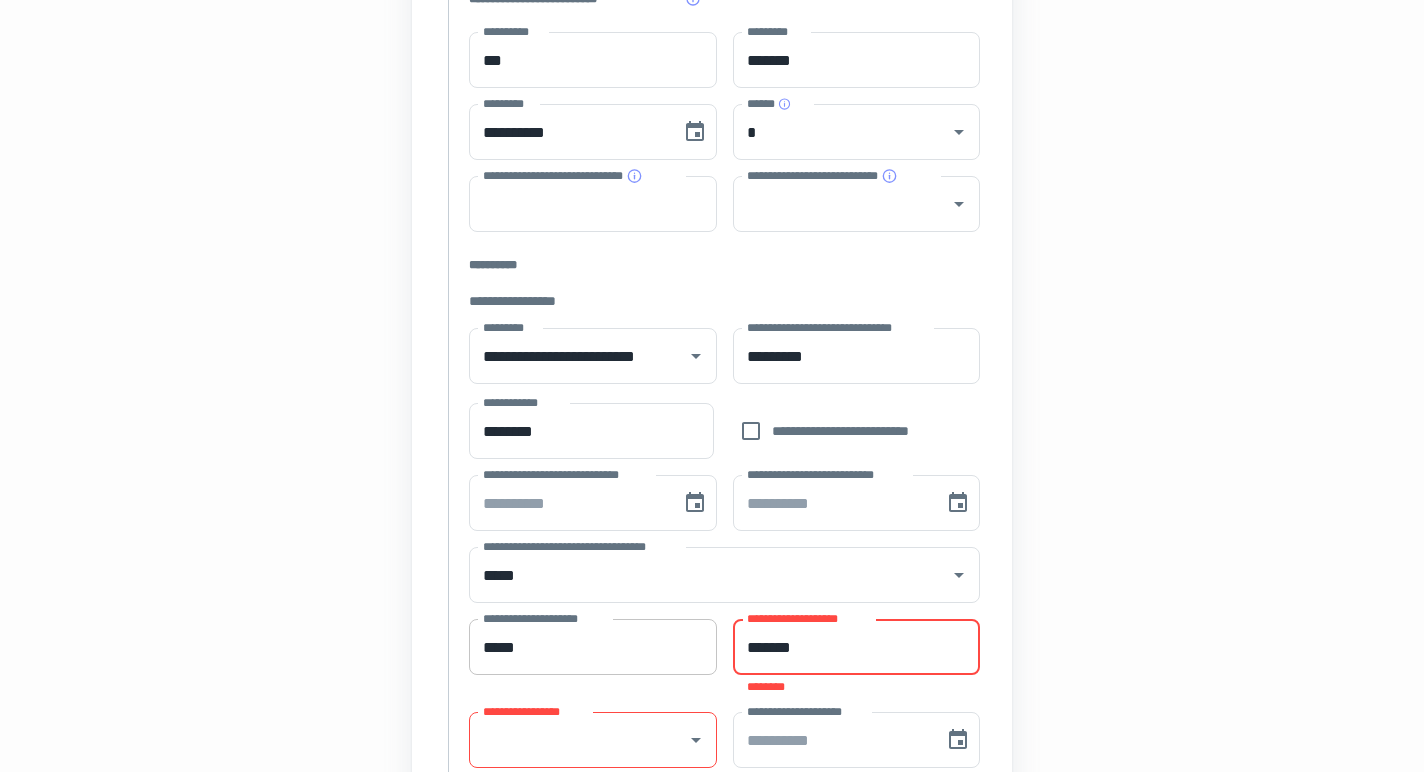 type on "*******" 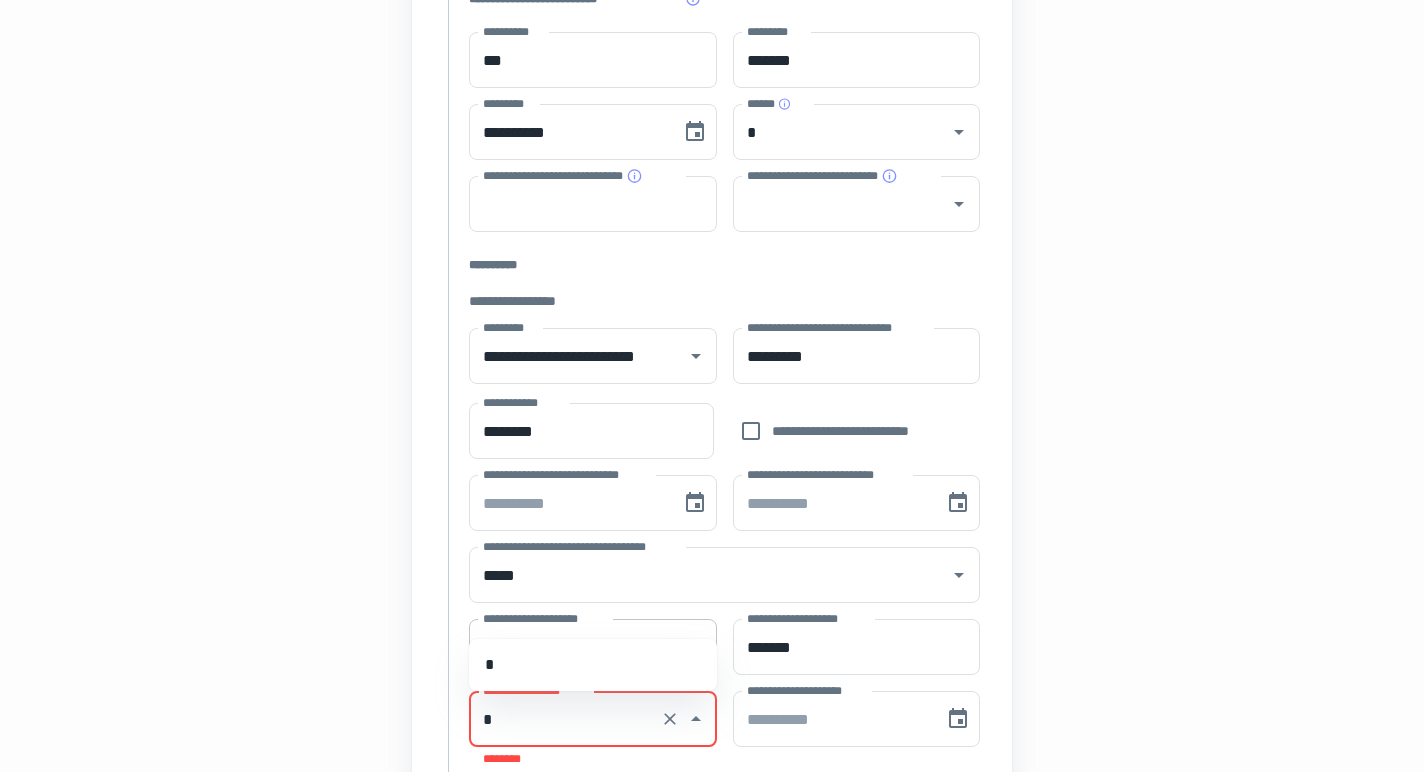 type on "*" 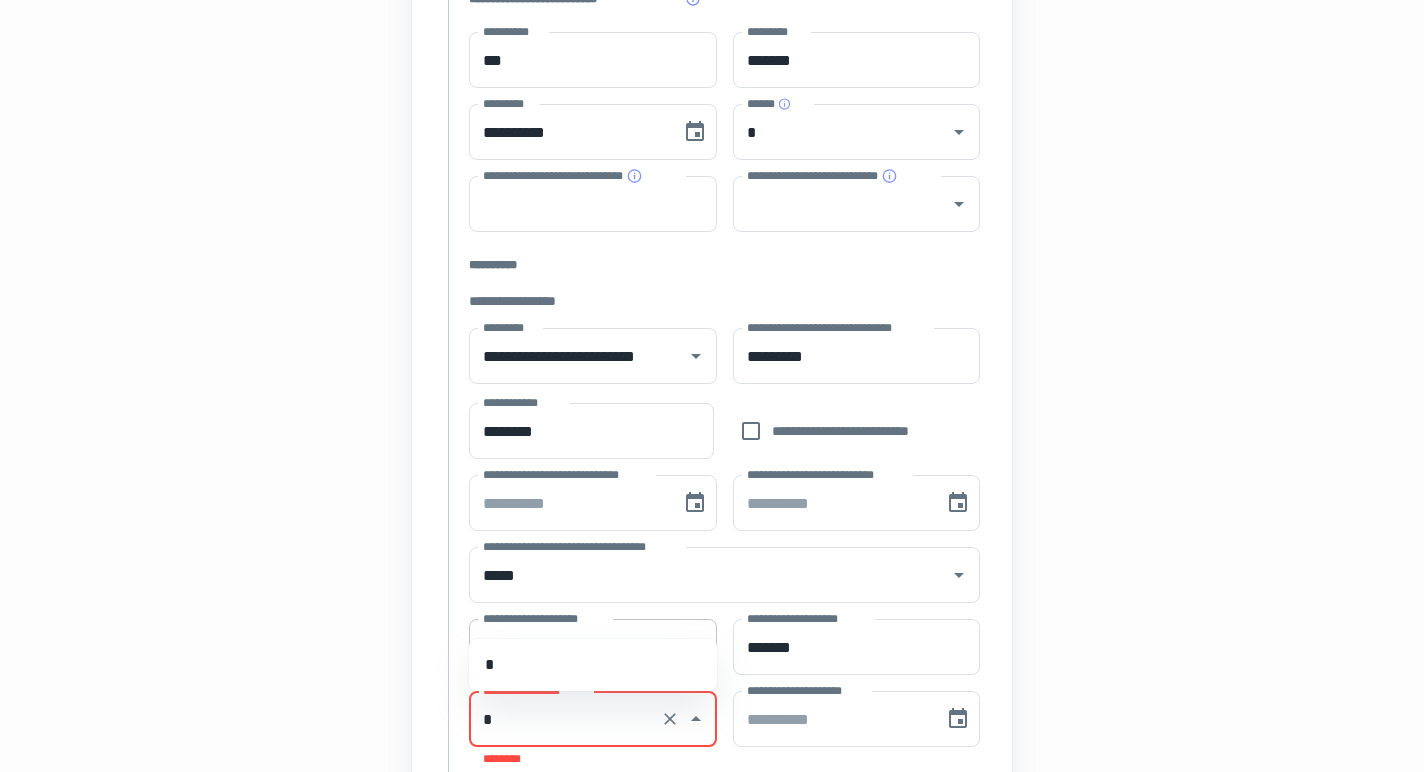type 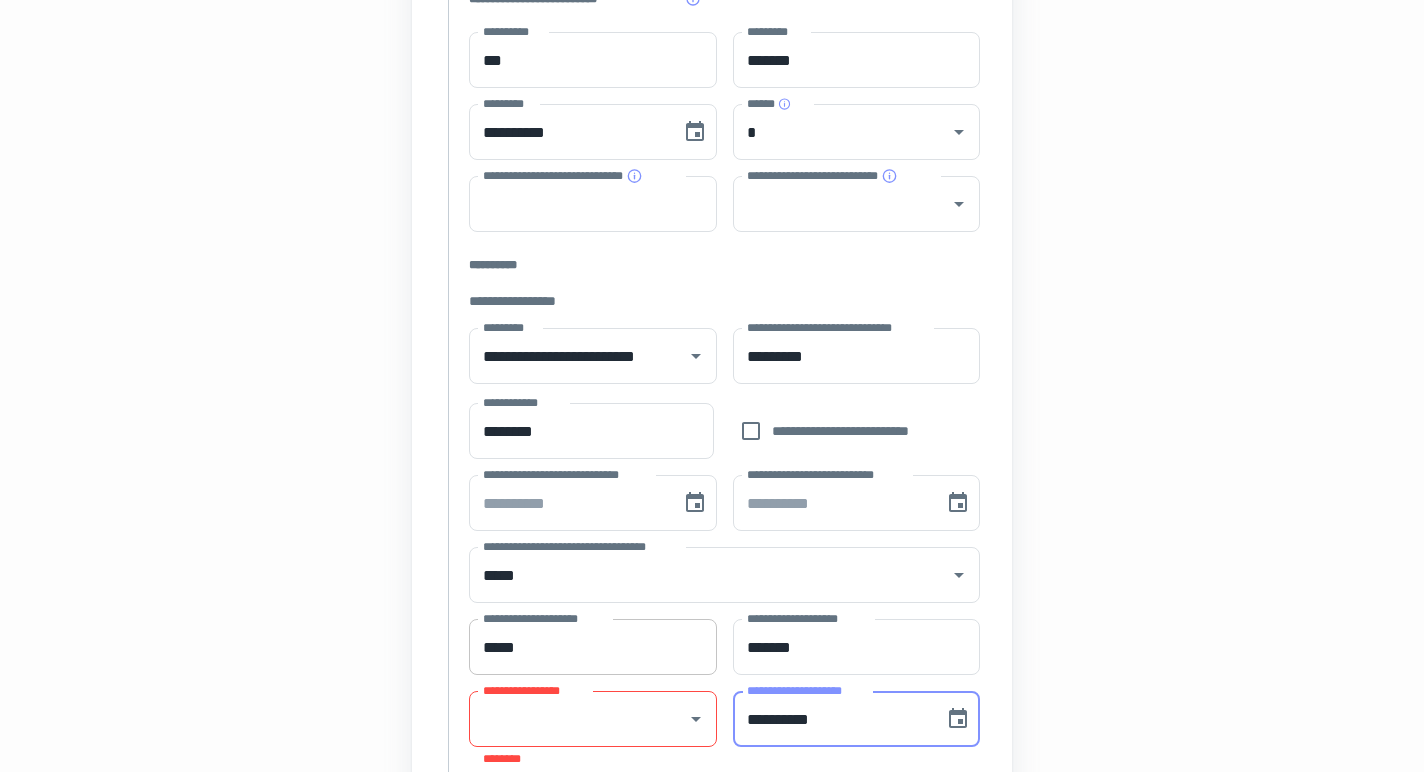 type on "**********" 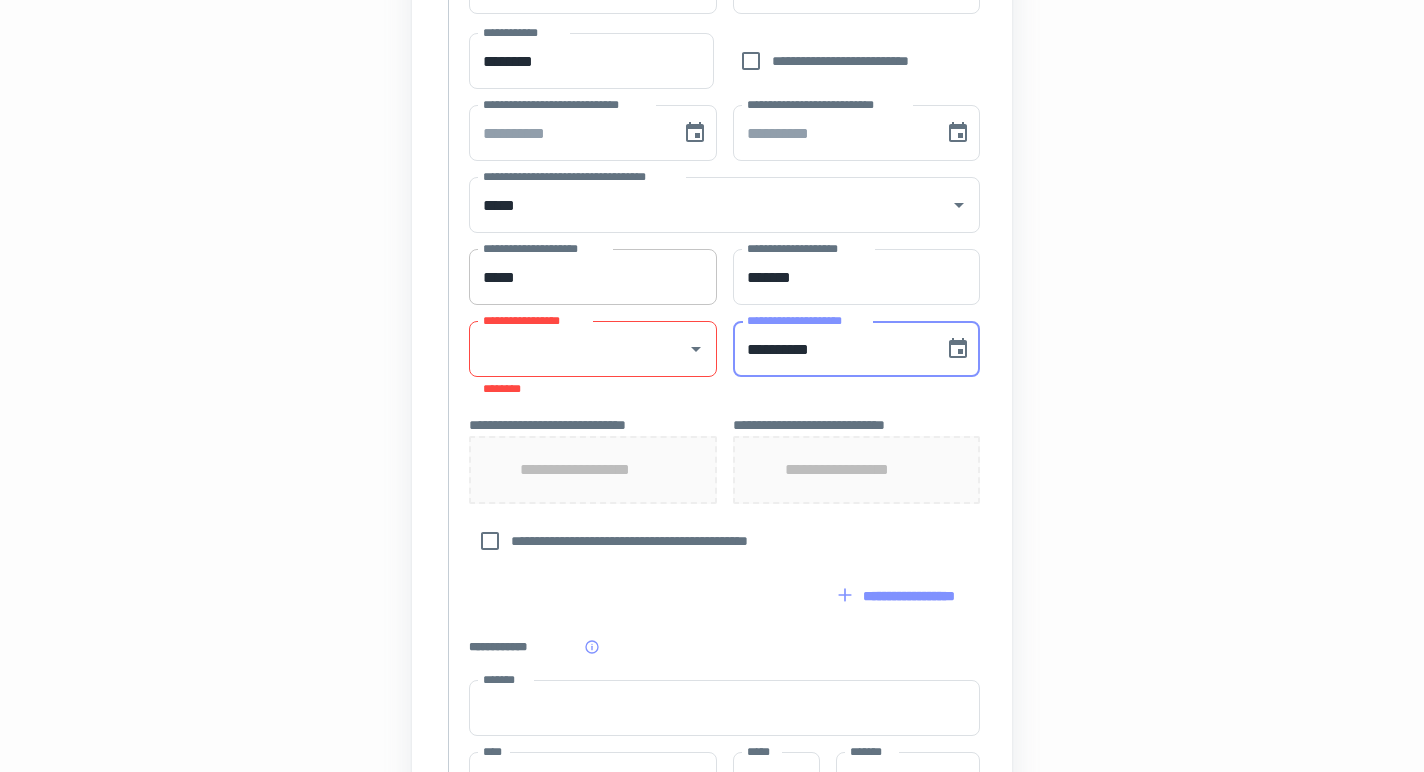 scroll, scrollTop: 794, scrollLeft: 0, axis: vertical 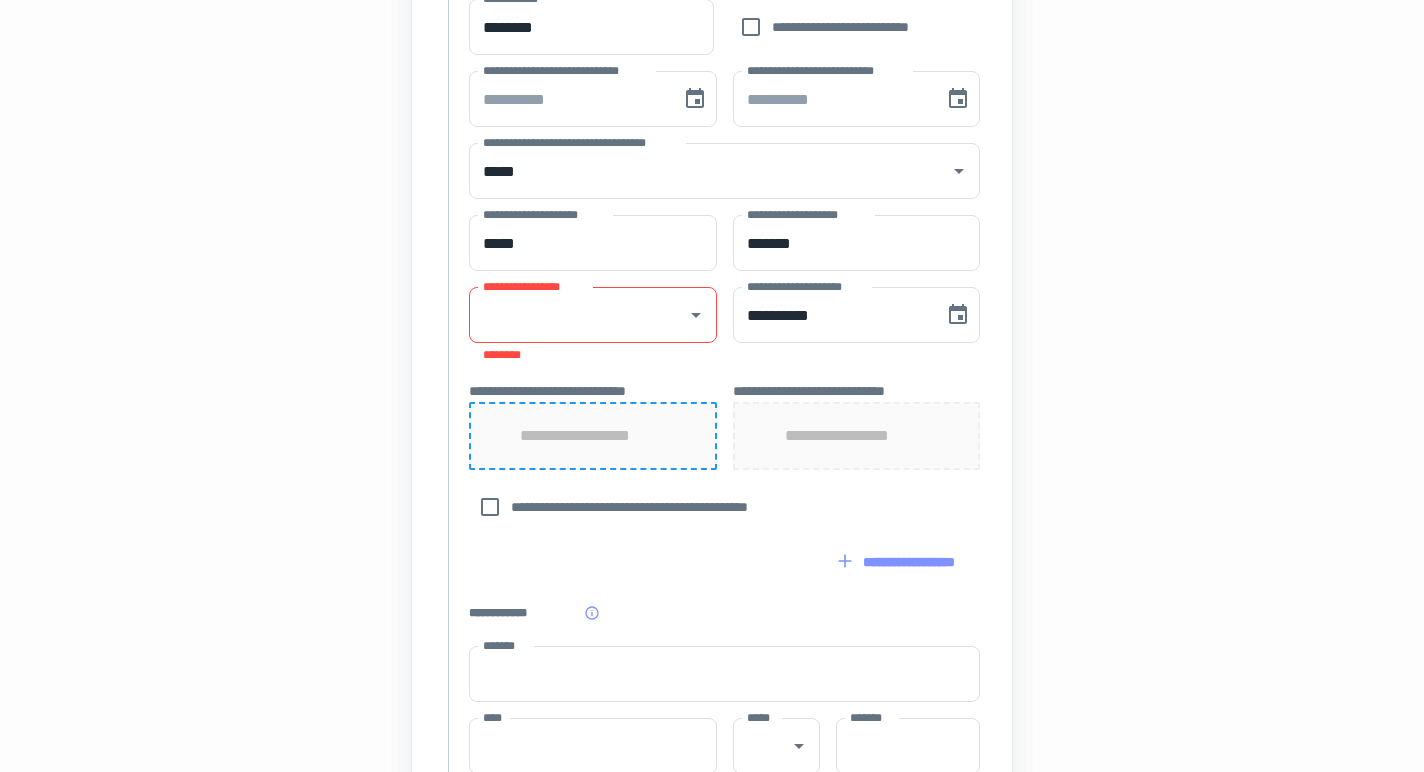 click on "**********" at bounding box center (593, 436) 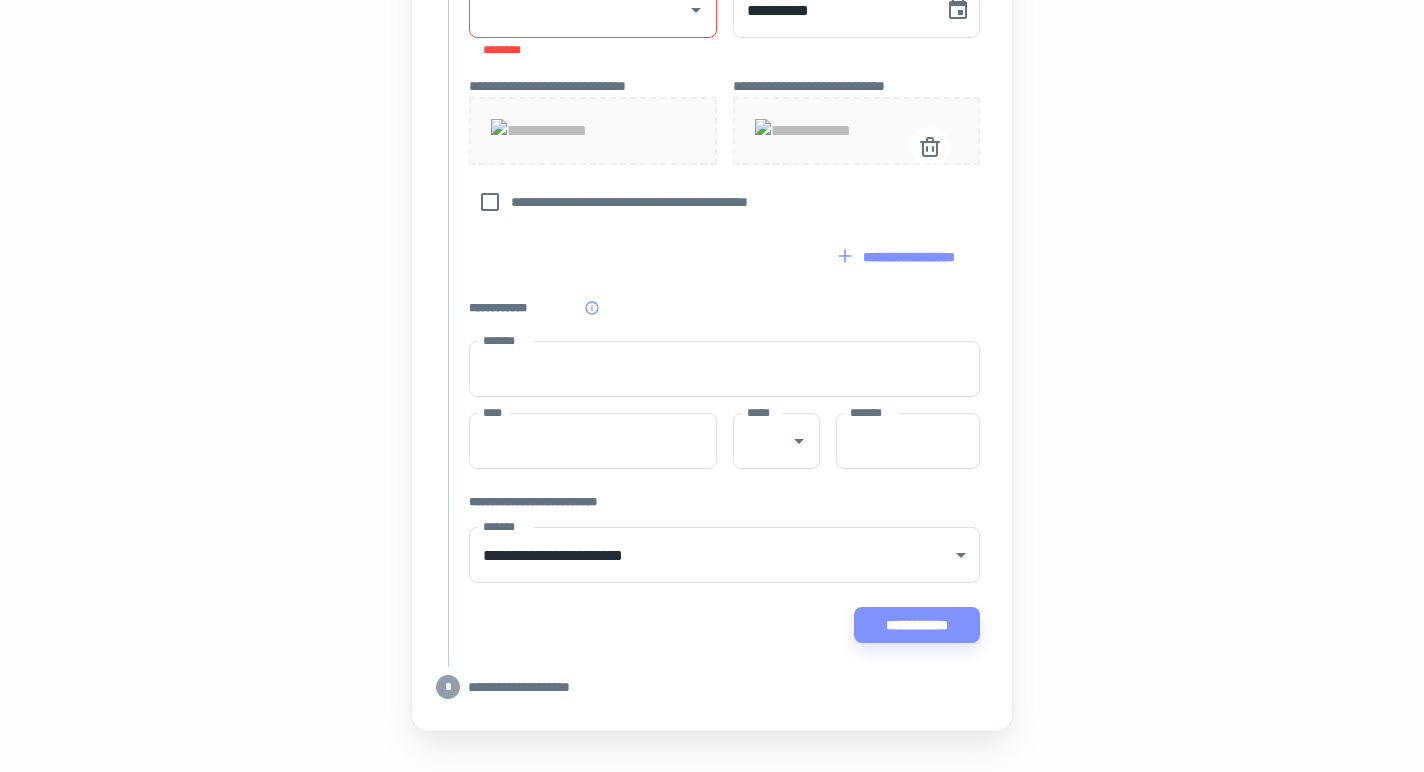 scroll, scrollTop: 1145, scrollLeft: 0, axis: vertical 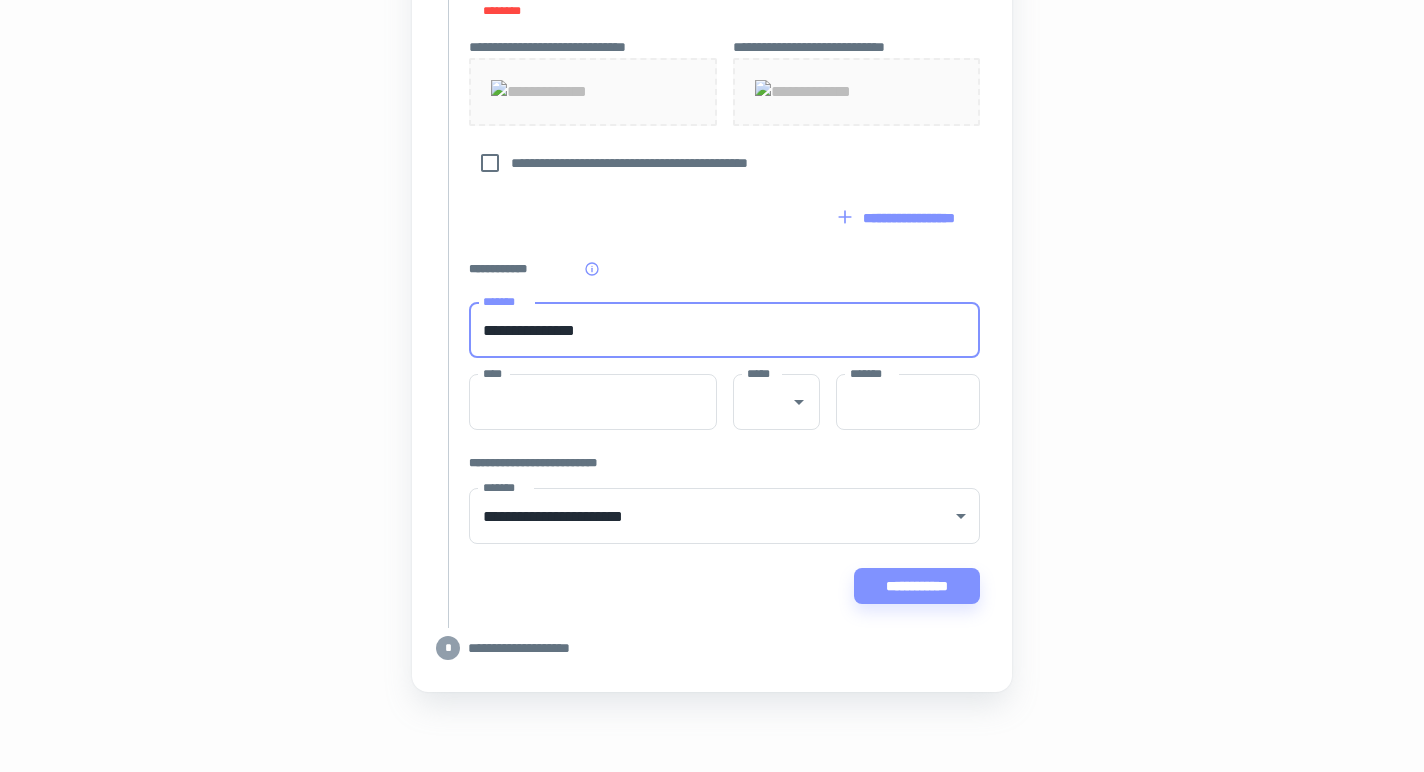 type on "**********" 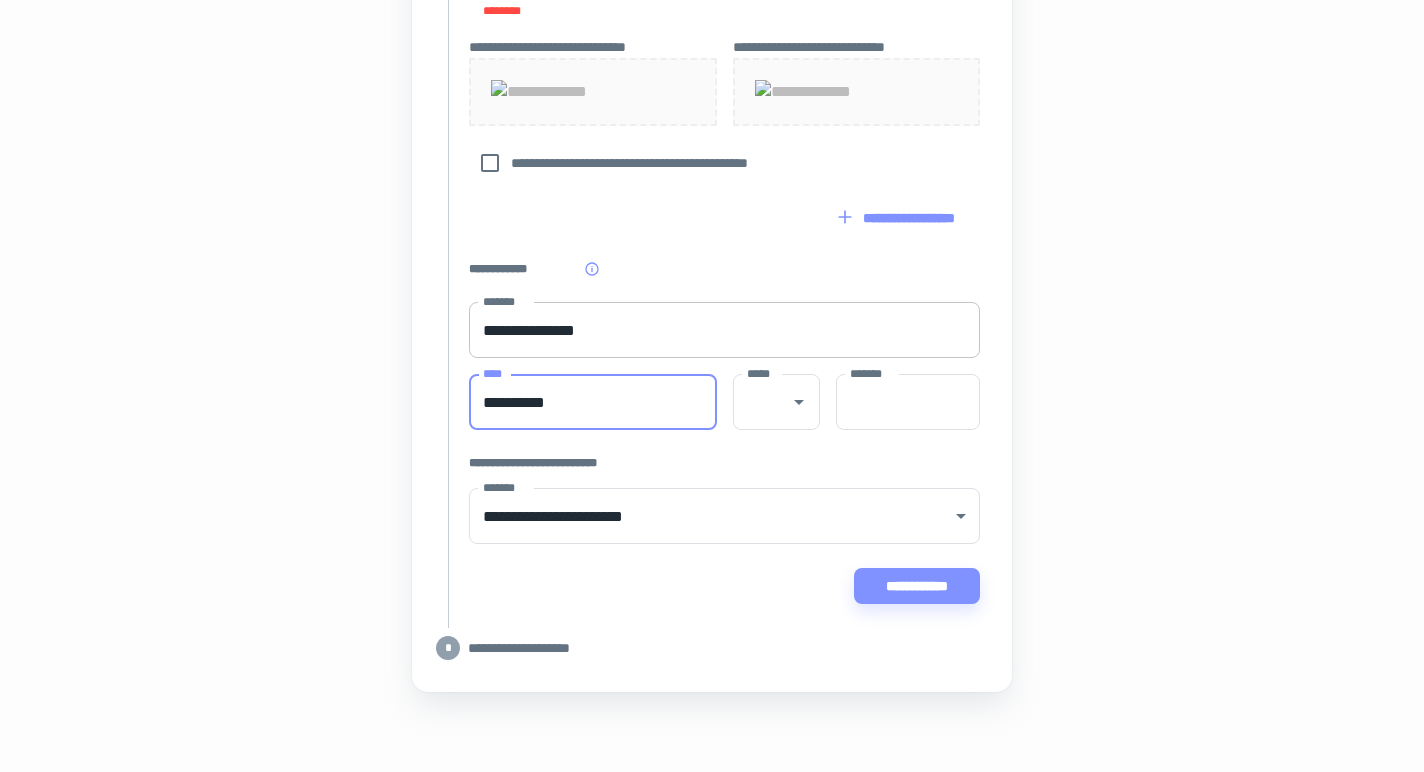 type on "**********" 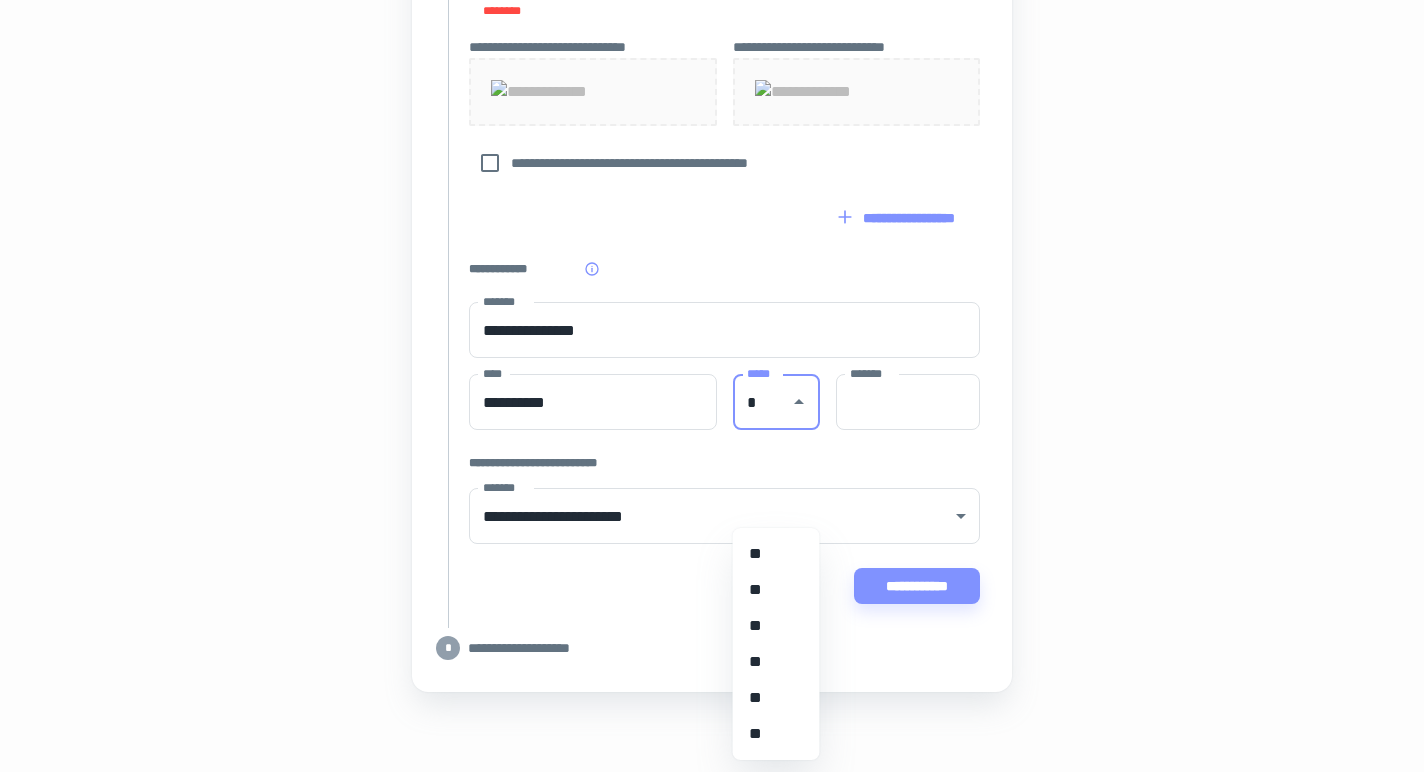 click on "**" at bounding box center (776, 554) 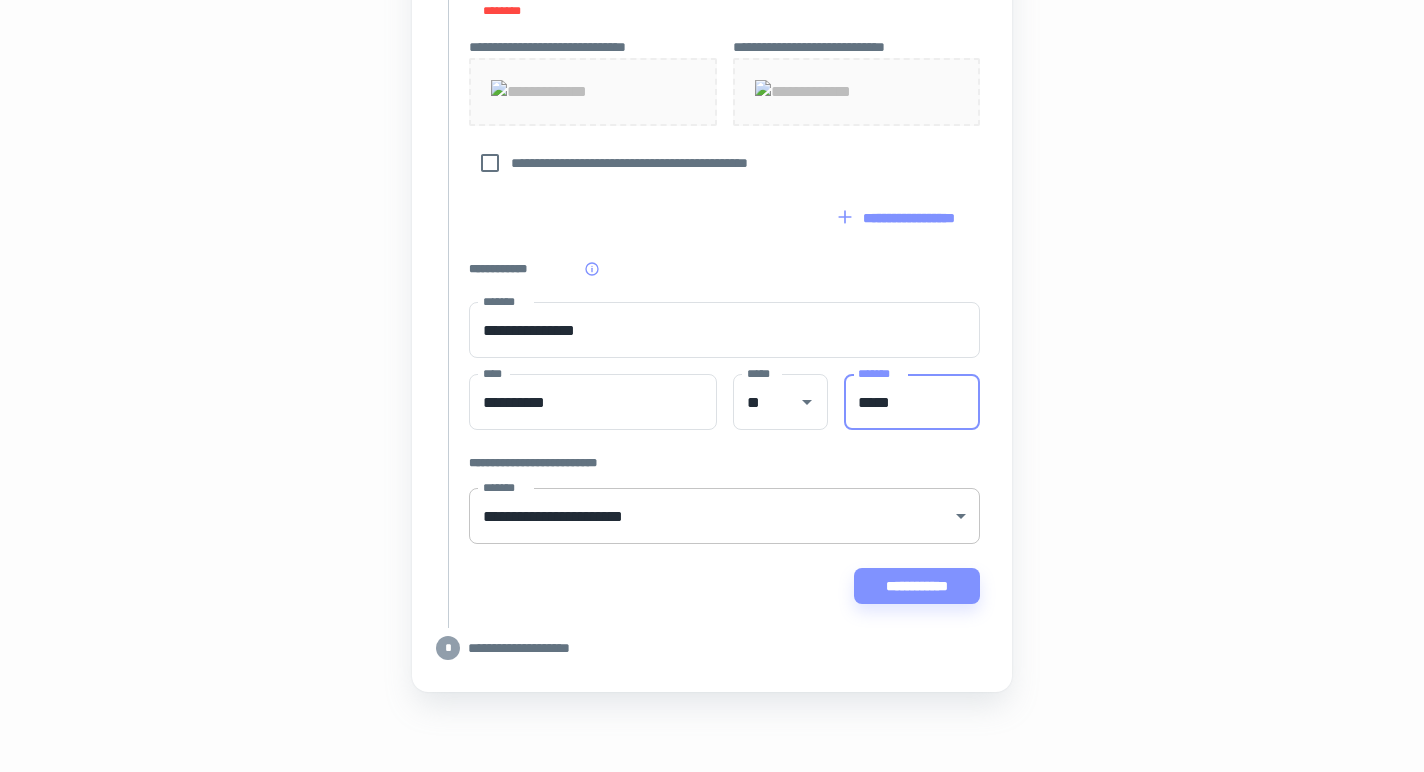 type on "*****" 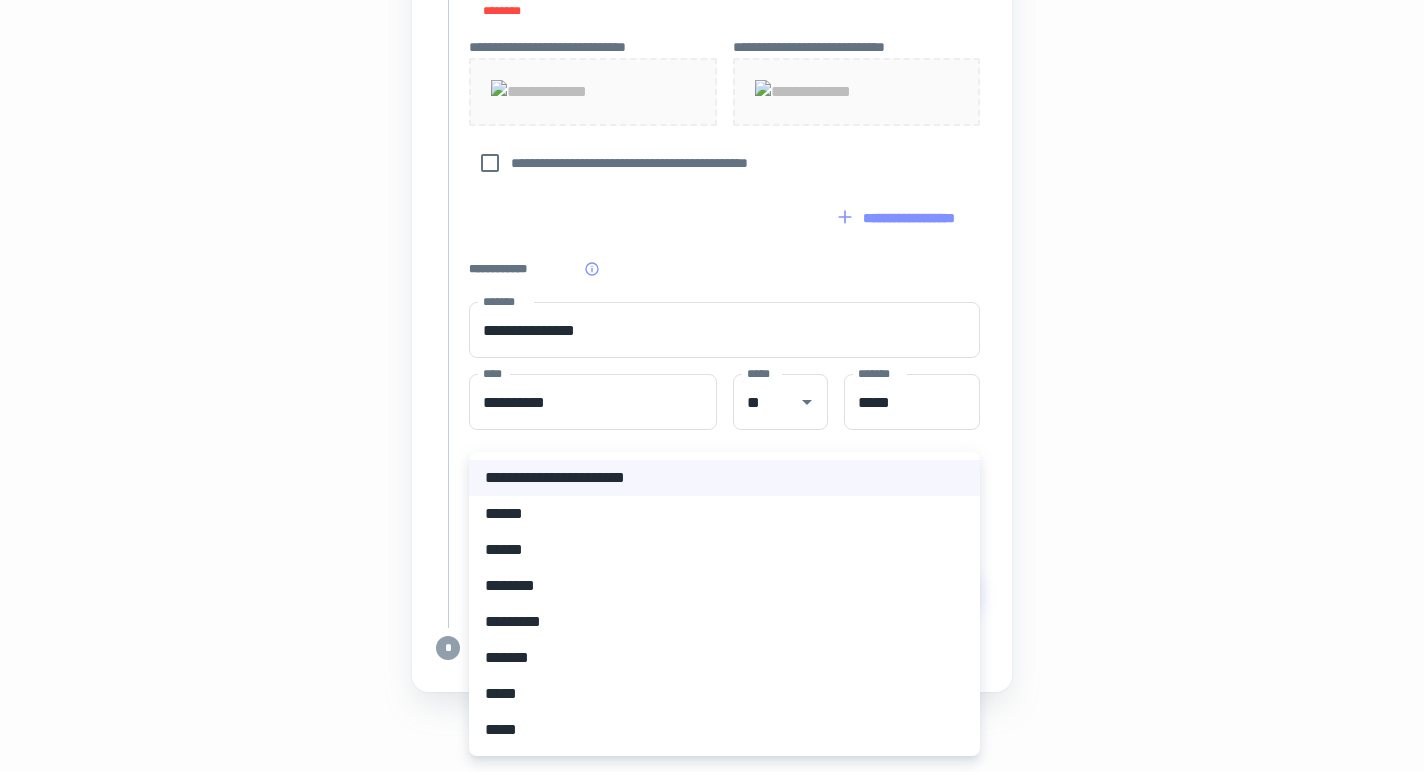 click on "[PHONE]" at bounding box center [712, -752] 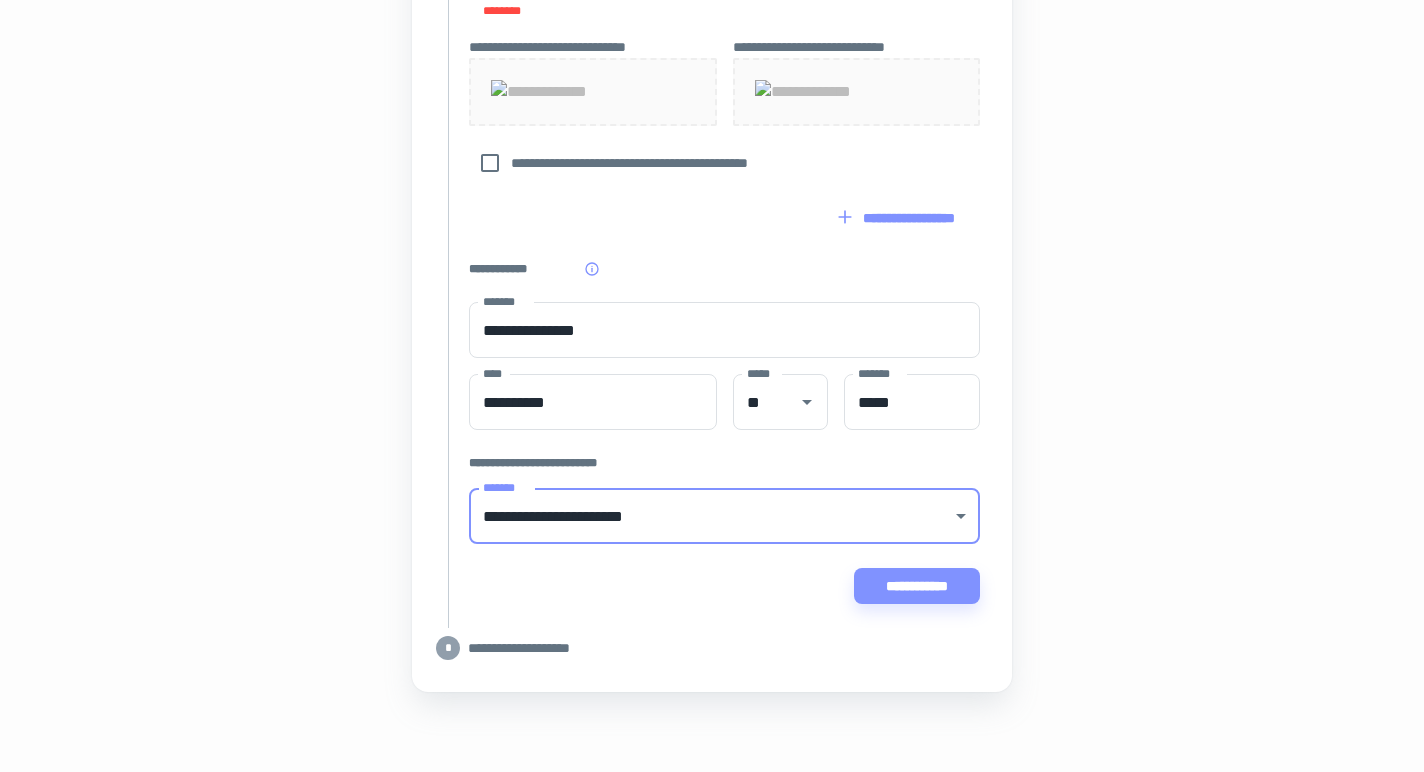 scroll, scrollTop: 1236, scrollLeft: 0, axis: vertical 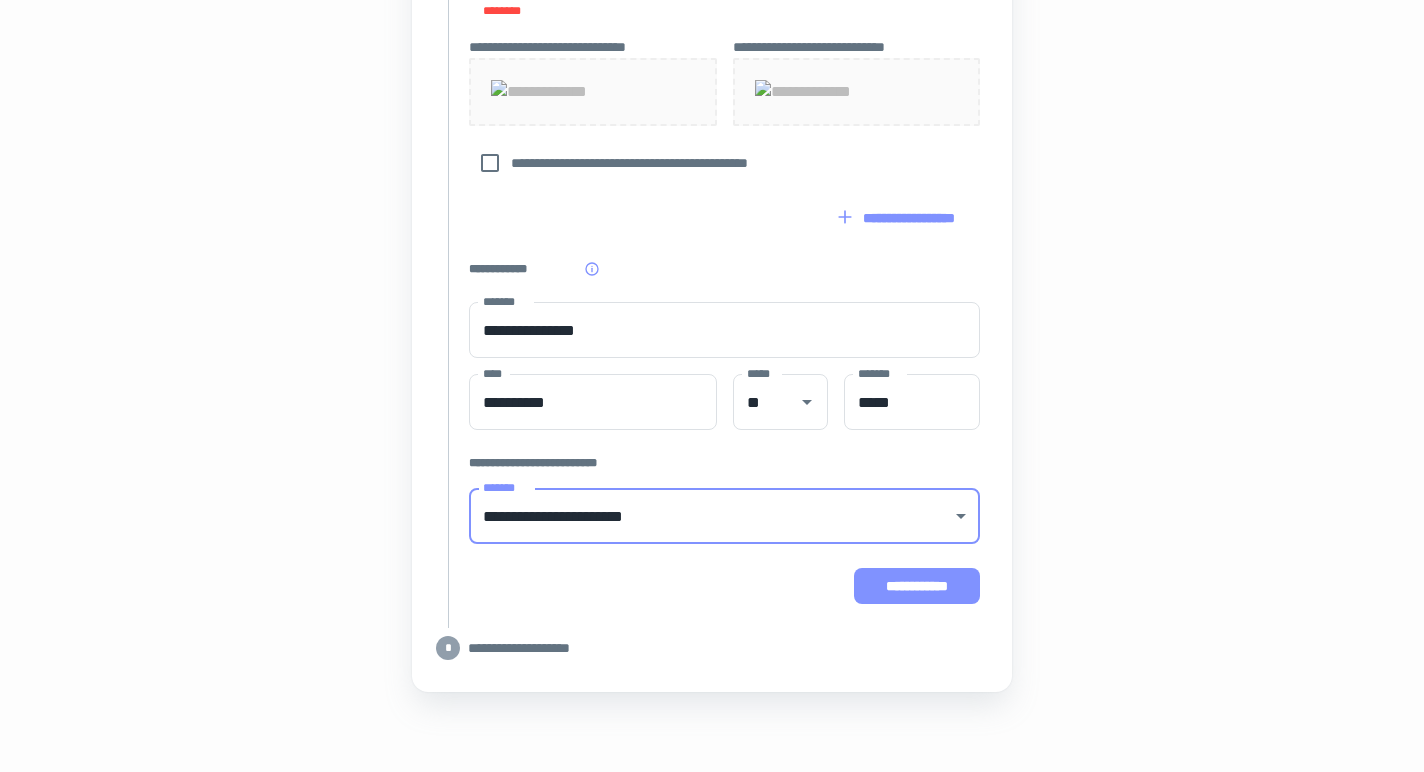 click on "**********" at bounding box center (917, 586) 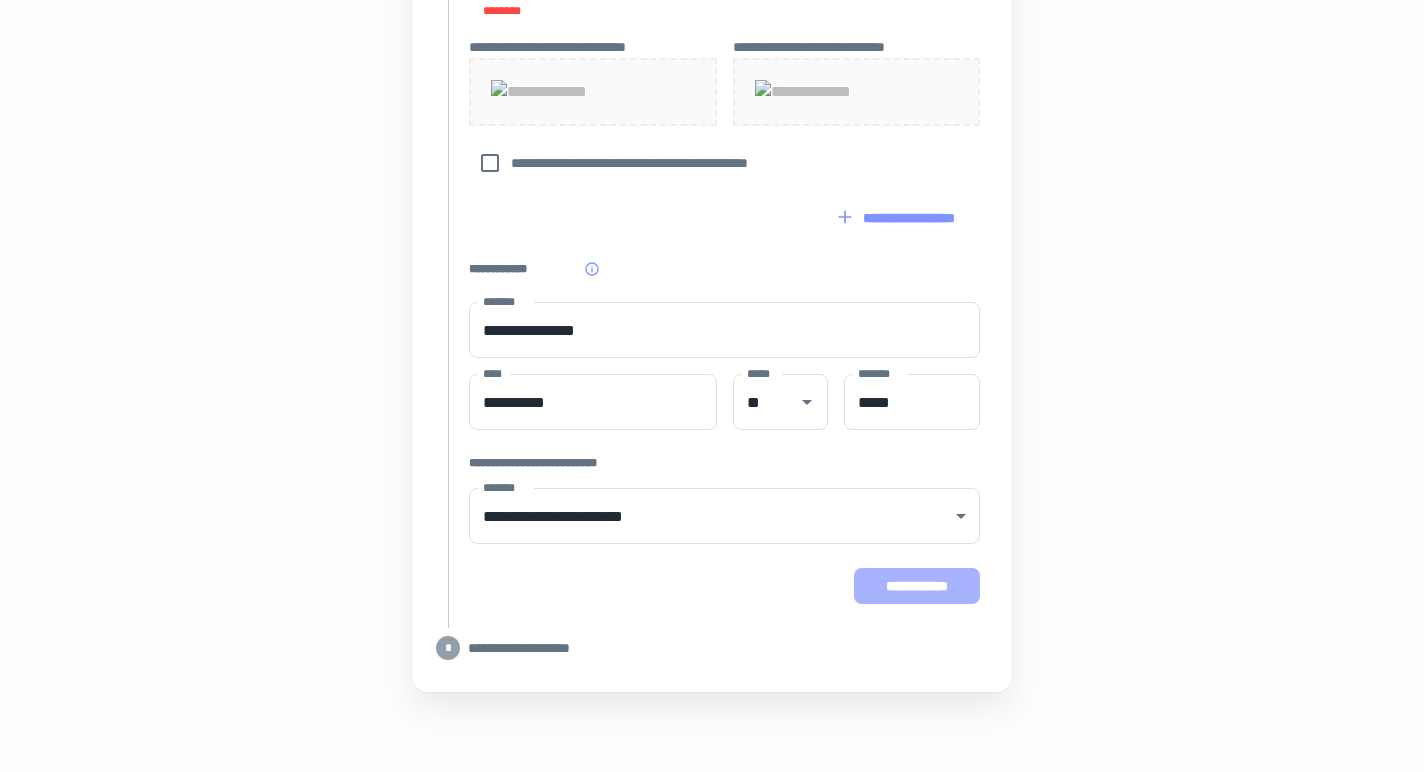 click on "**********" at bounding box center [917, 586] 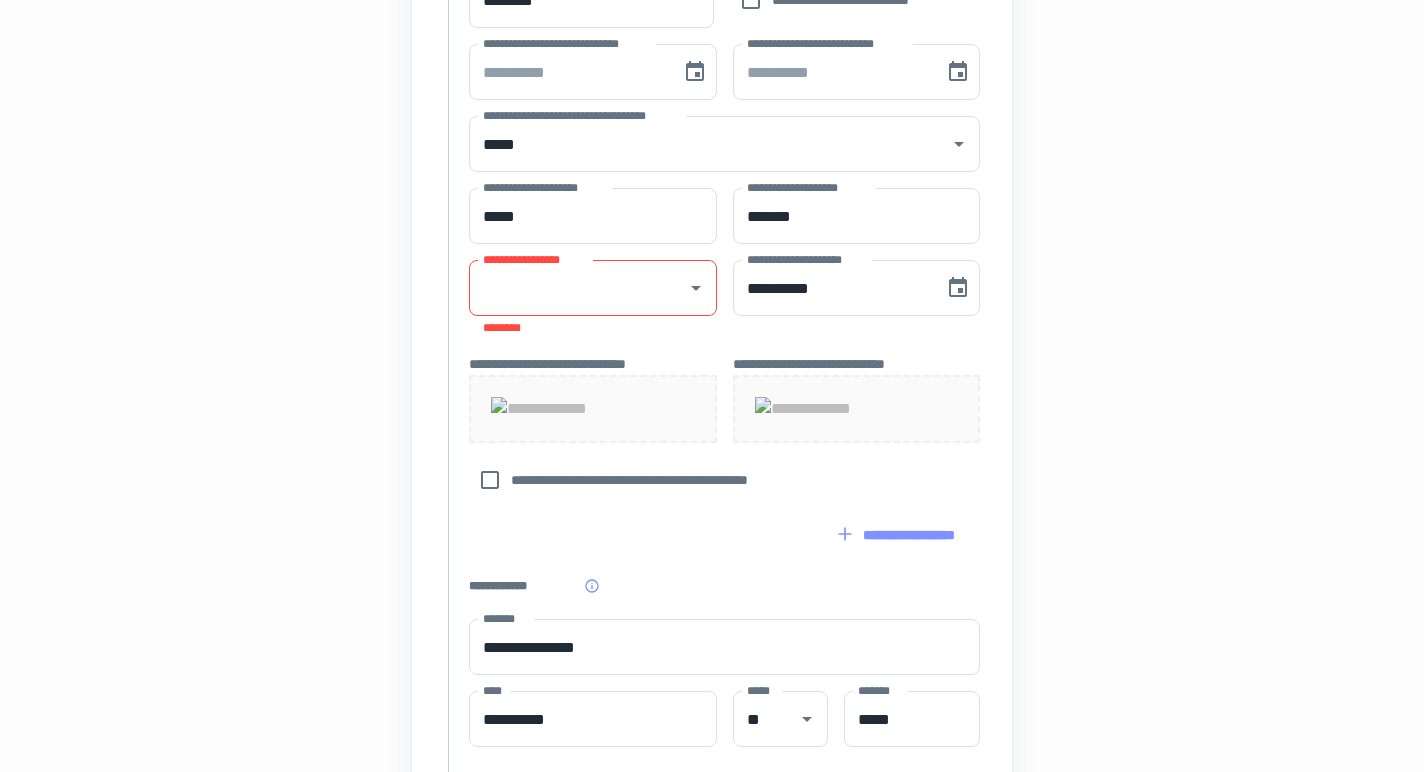 scroll, scrollTop: 507, scrollLeft: 0, axis: vertical 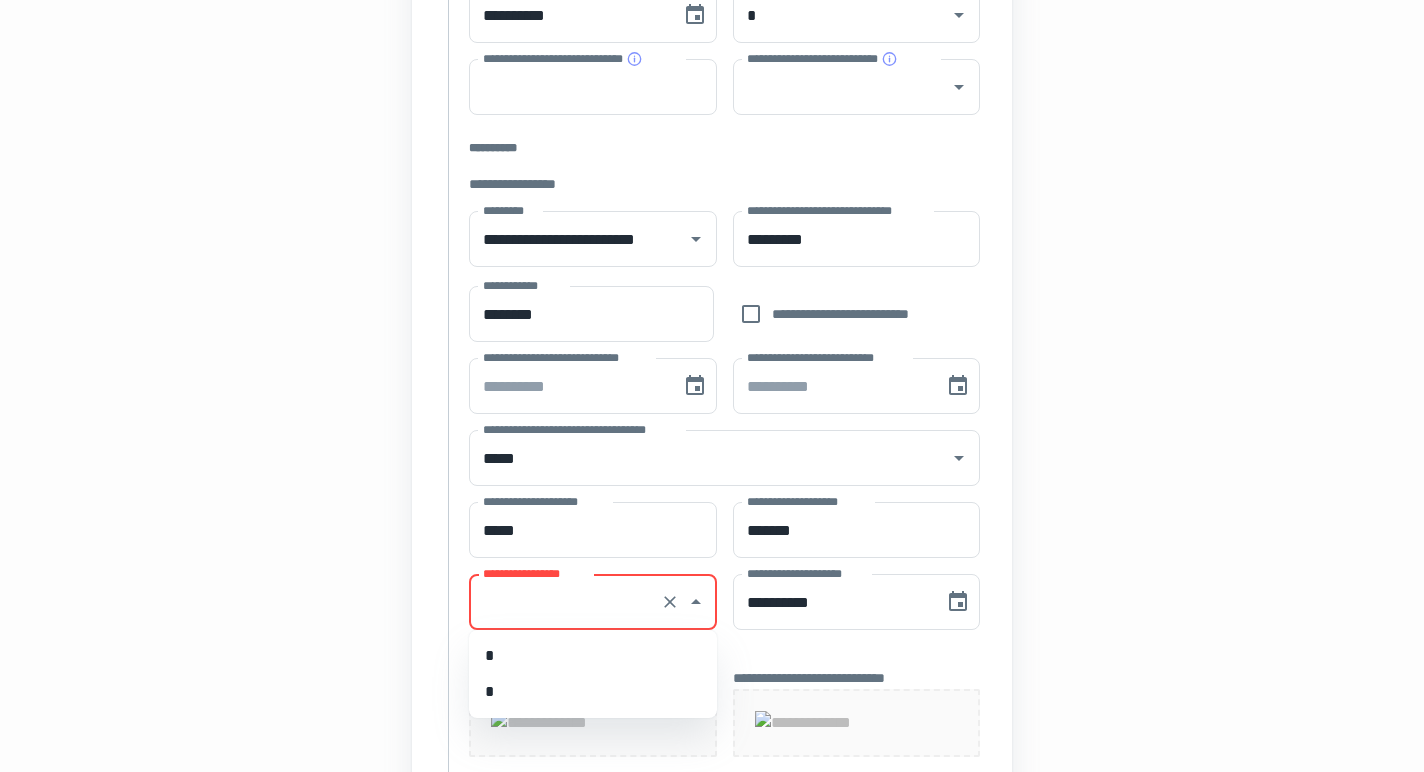 click on "**********" at bounding box center [565, 602] 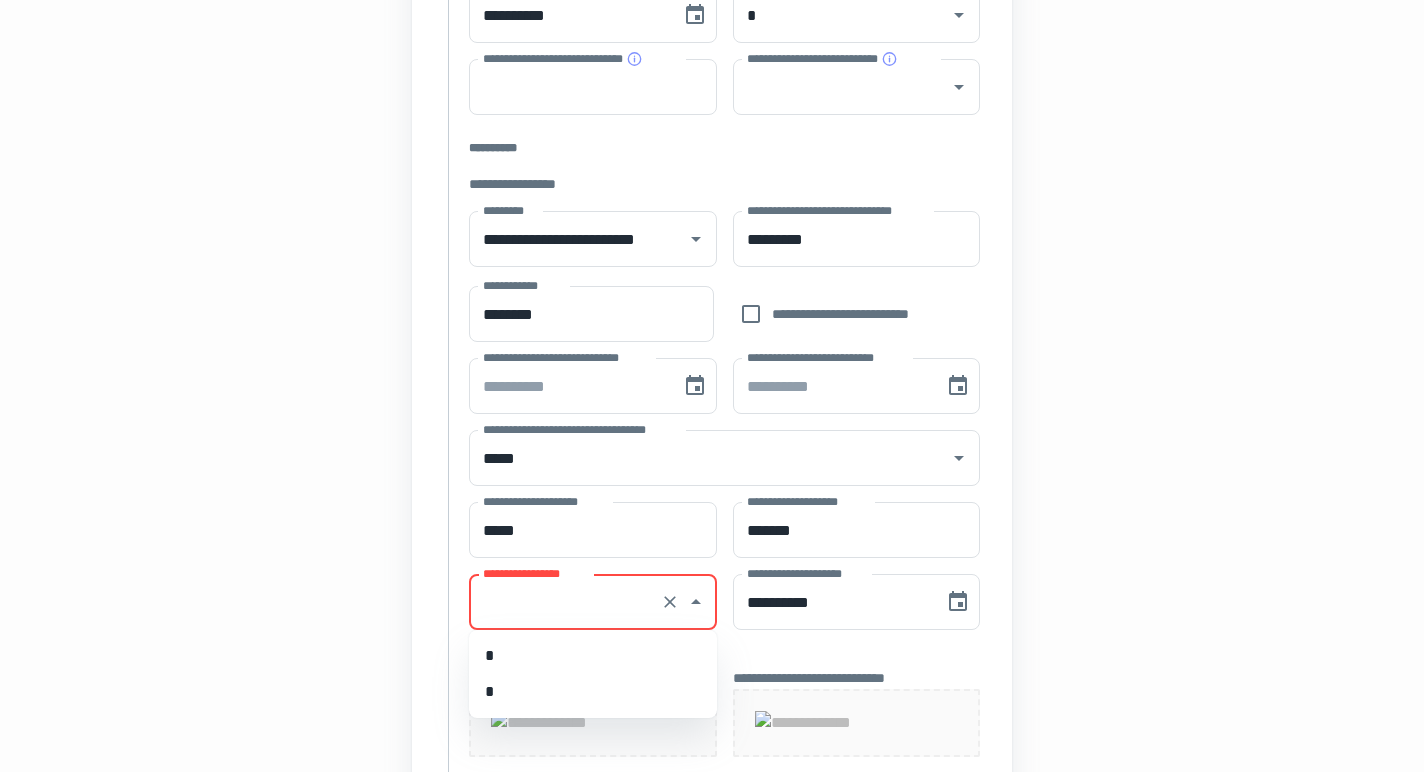 click on "*" at bounding box center [593, 656] 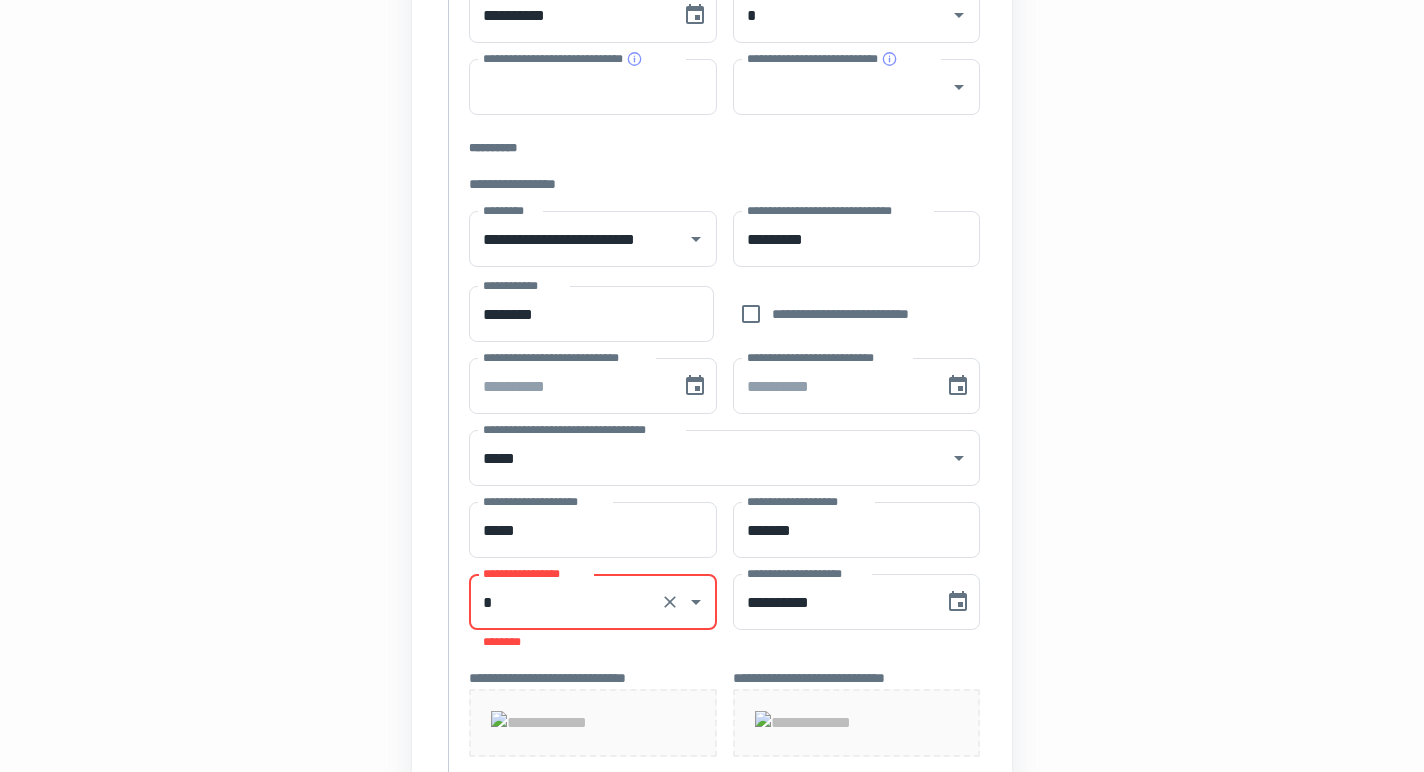 click on "[PHONE]" at bounding box center (712, 466) 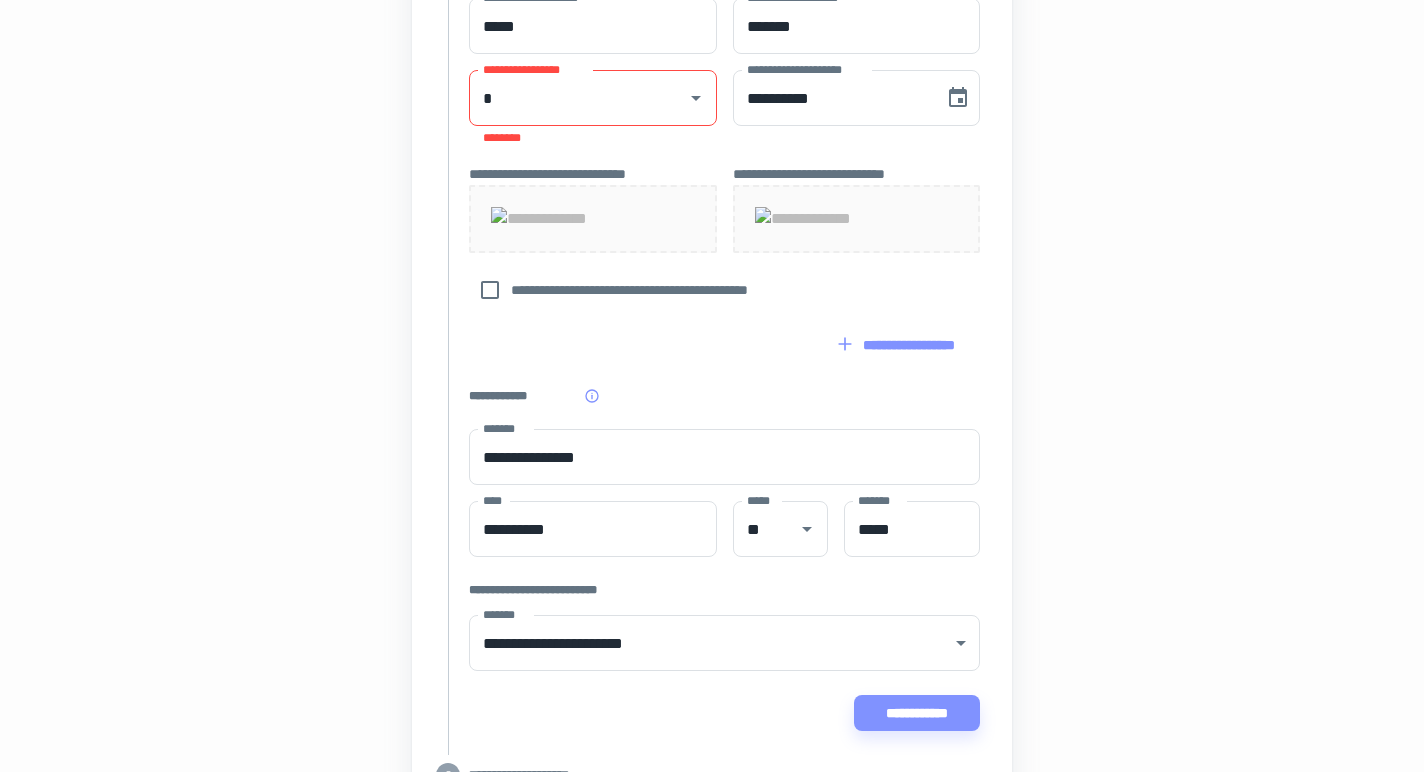 scroll, scrollTop: 1061, scrollLeft: 0, axis: vertical 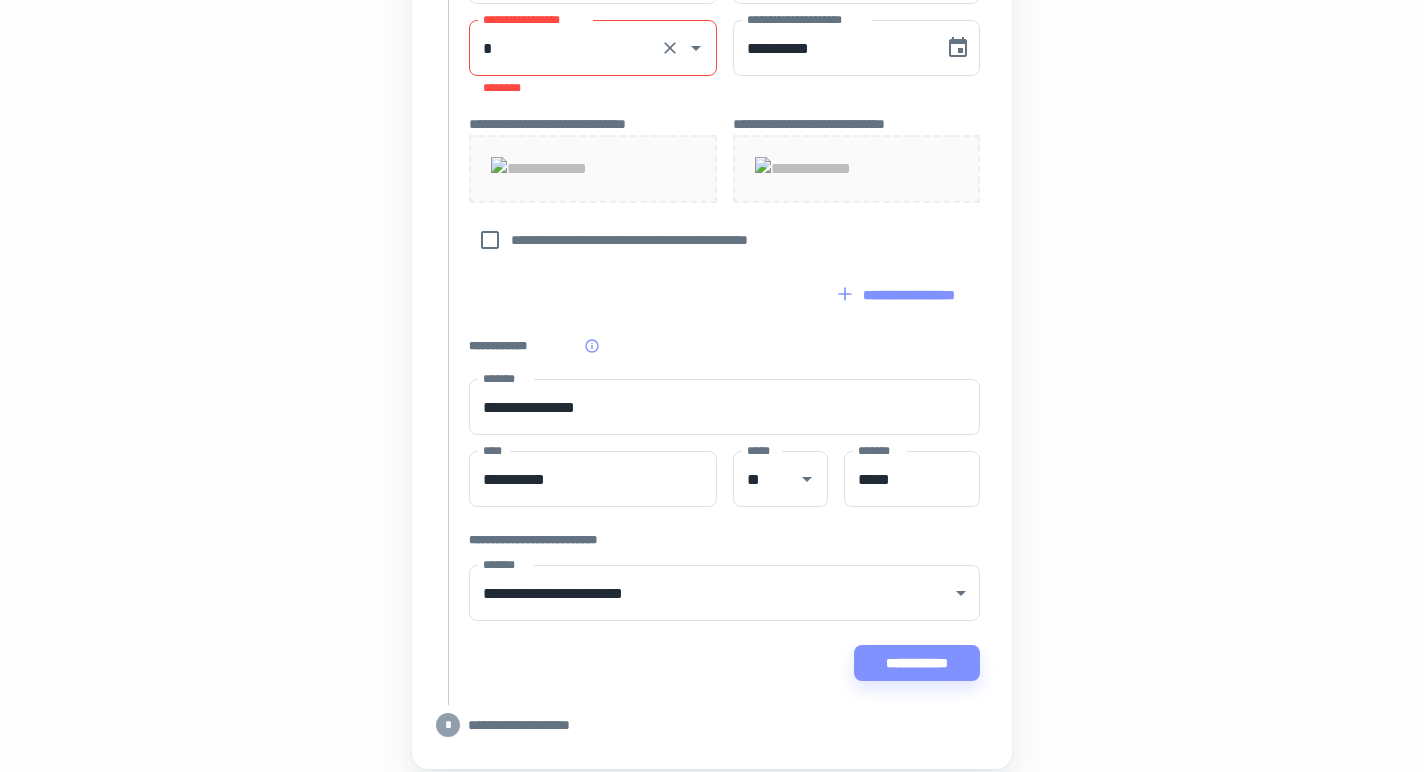 click on "**********" at bounding box center [593, 48] 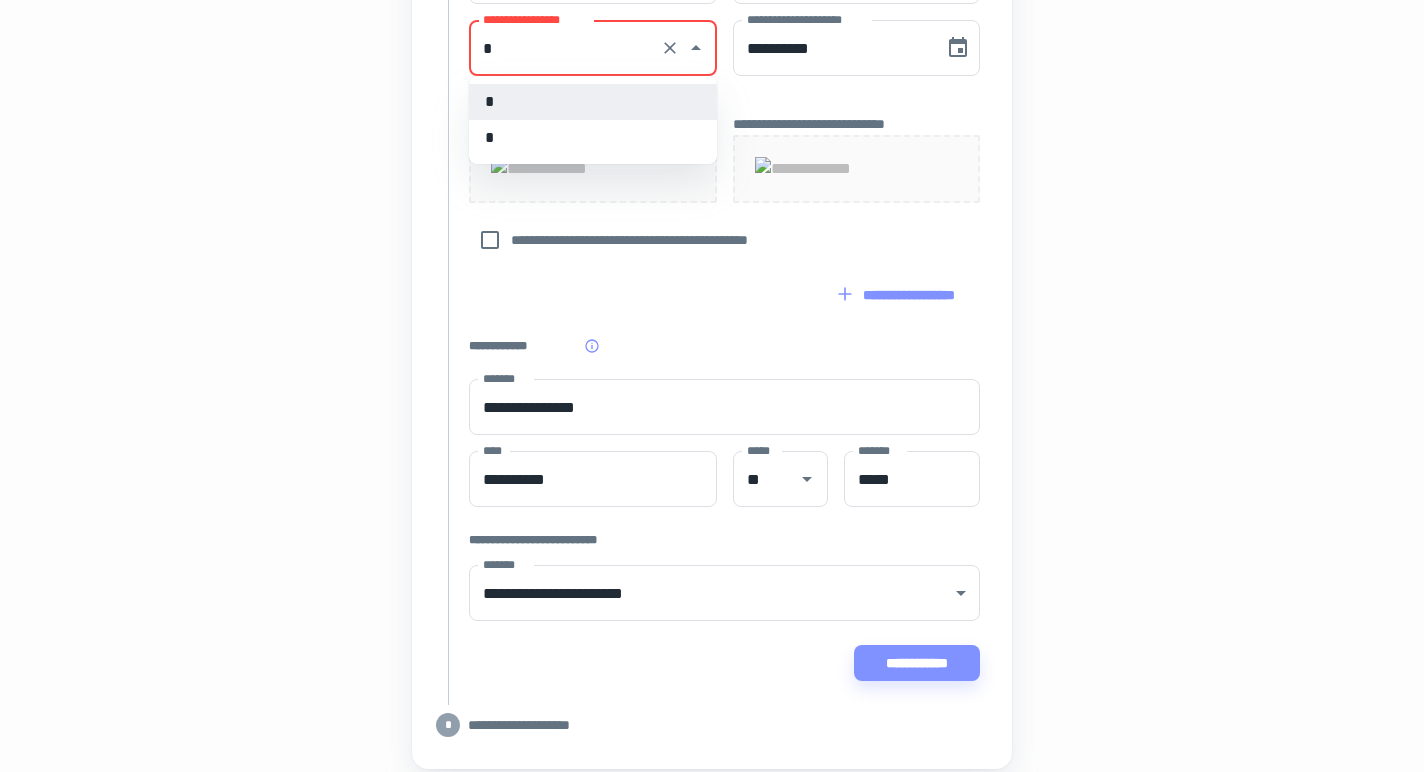 click on "*" at bounding box center (593, 102) 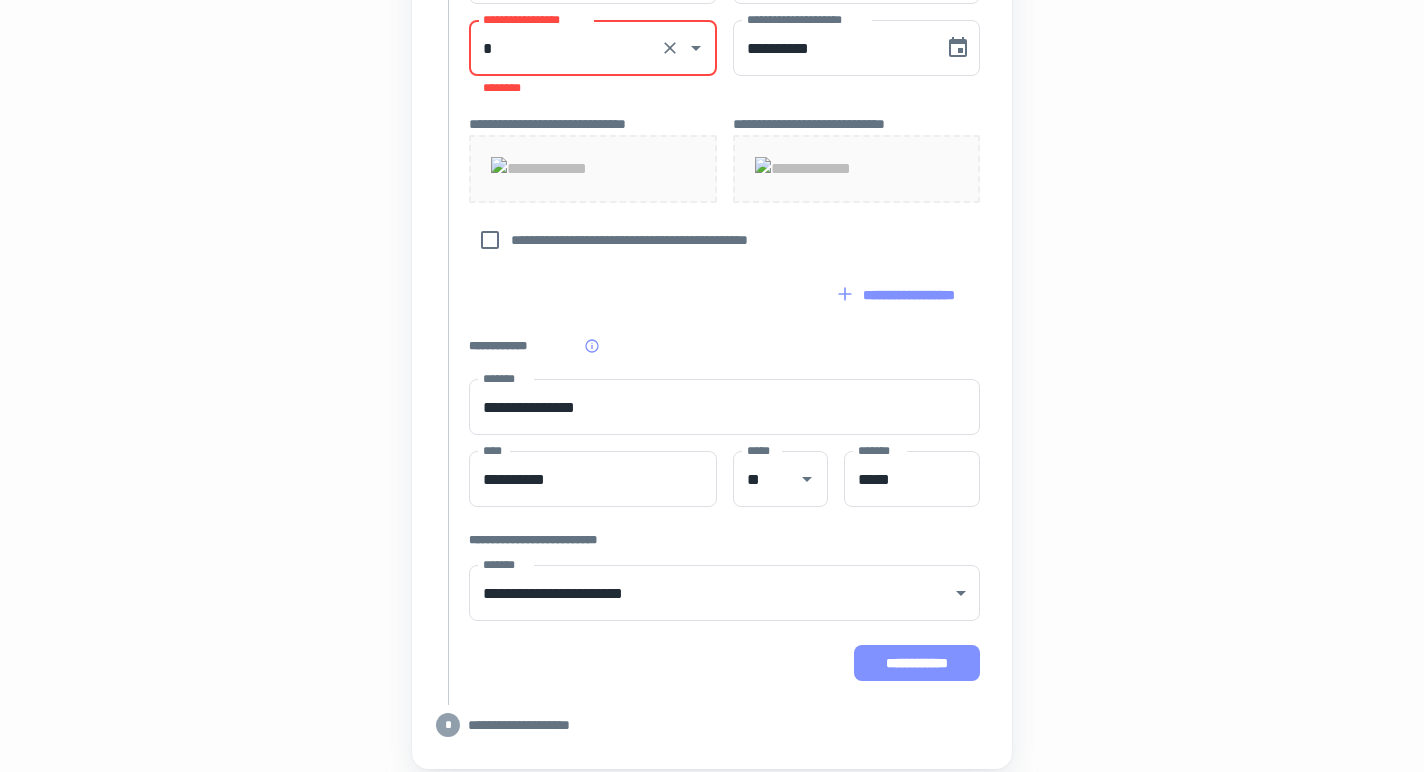 click on "**********" at bounding box center (917, 663) 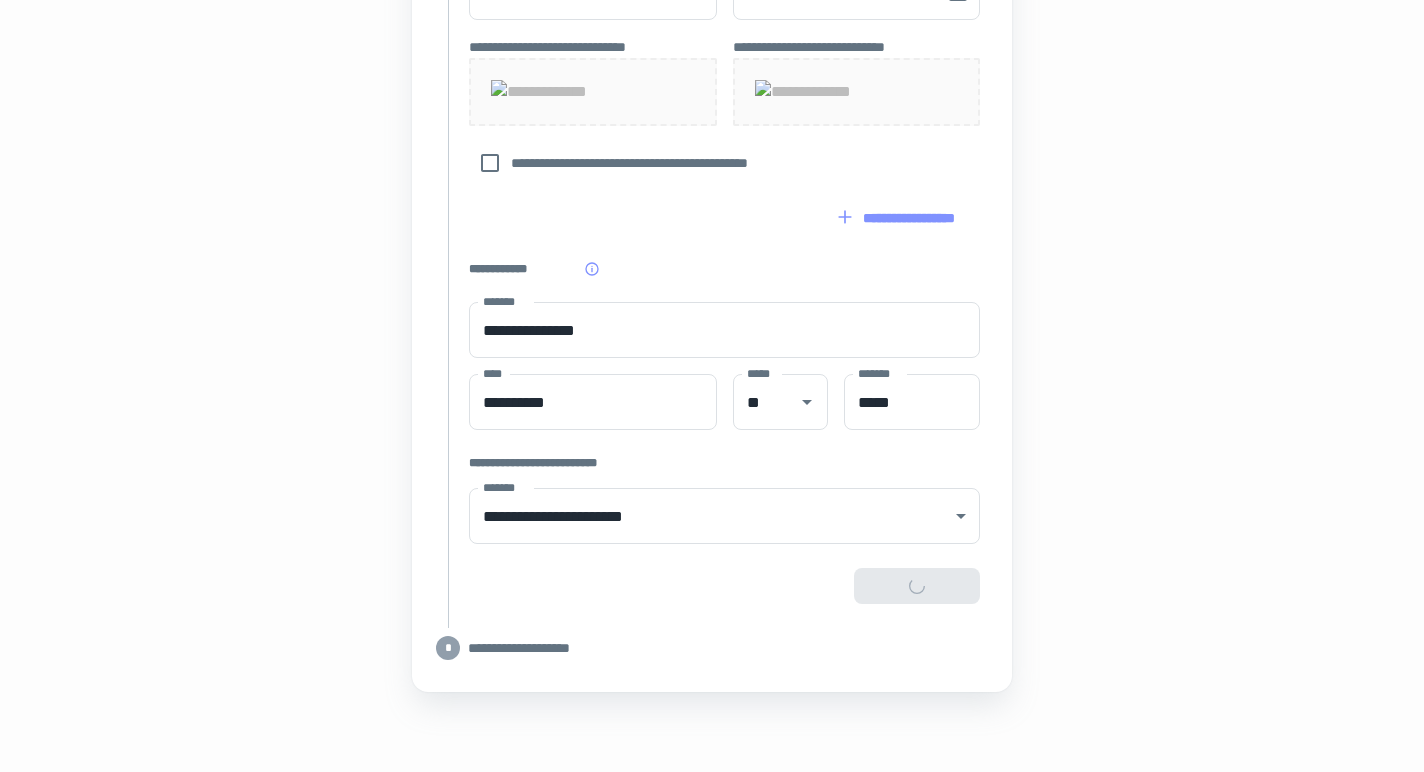 scroll, scrollTop: 1215, scrollLeft: 0, axis: vertical 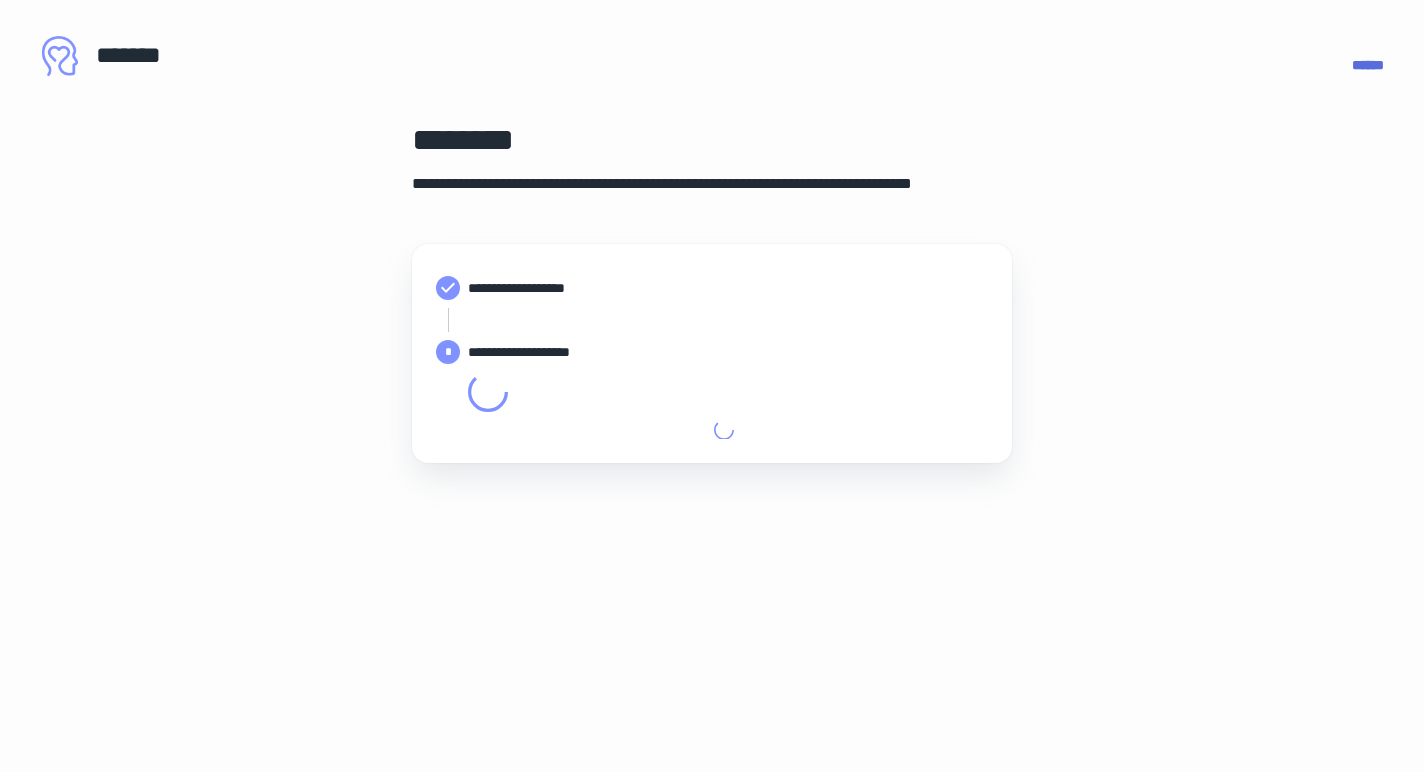 type on "**********" 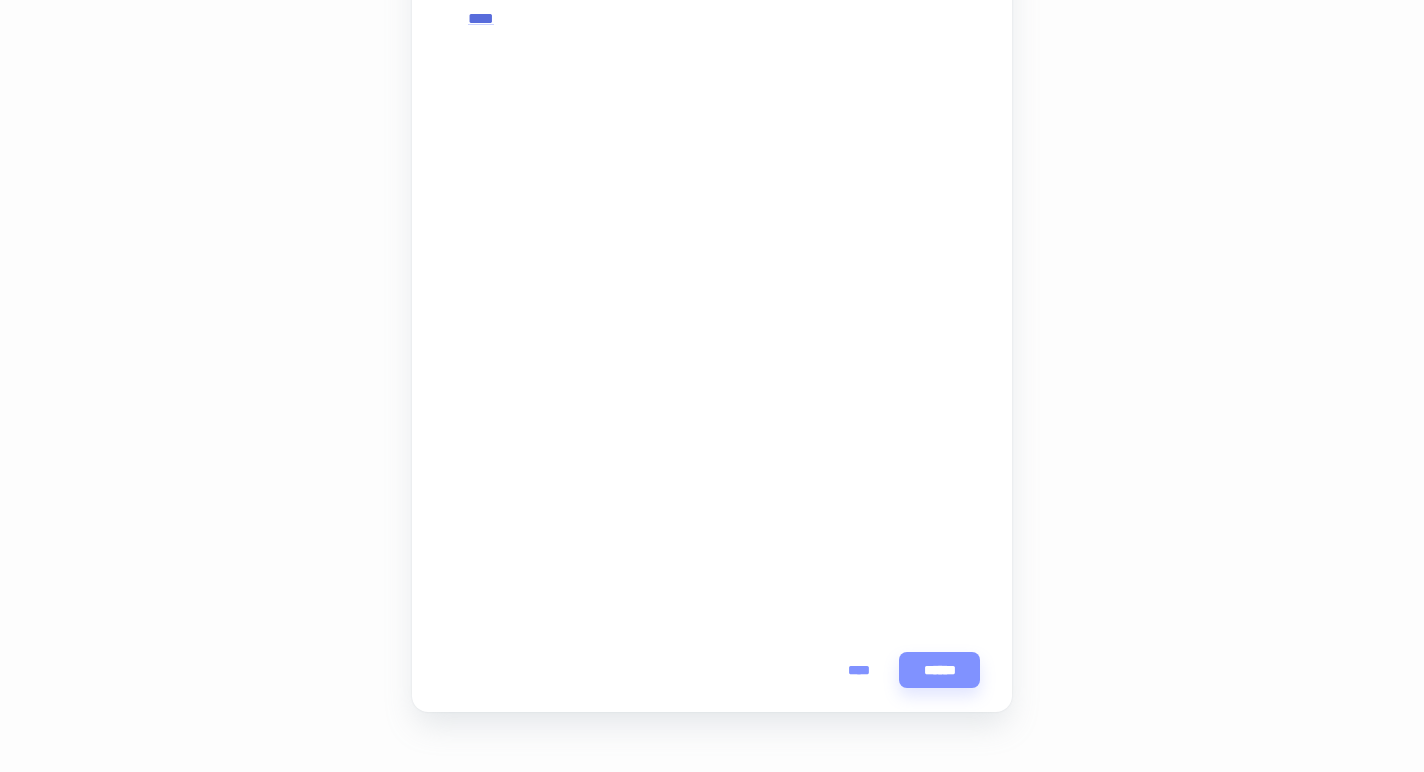 scroll, scrollTop: 446, scrollLeft: 0, axis: vertical 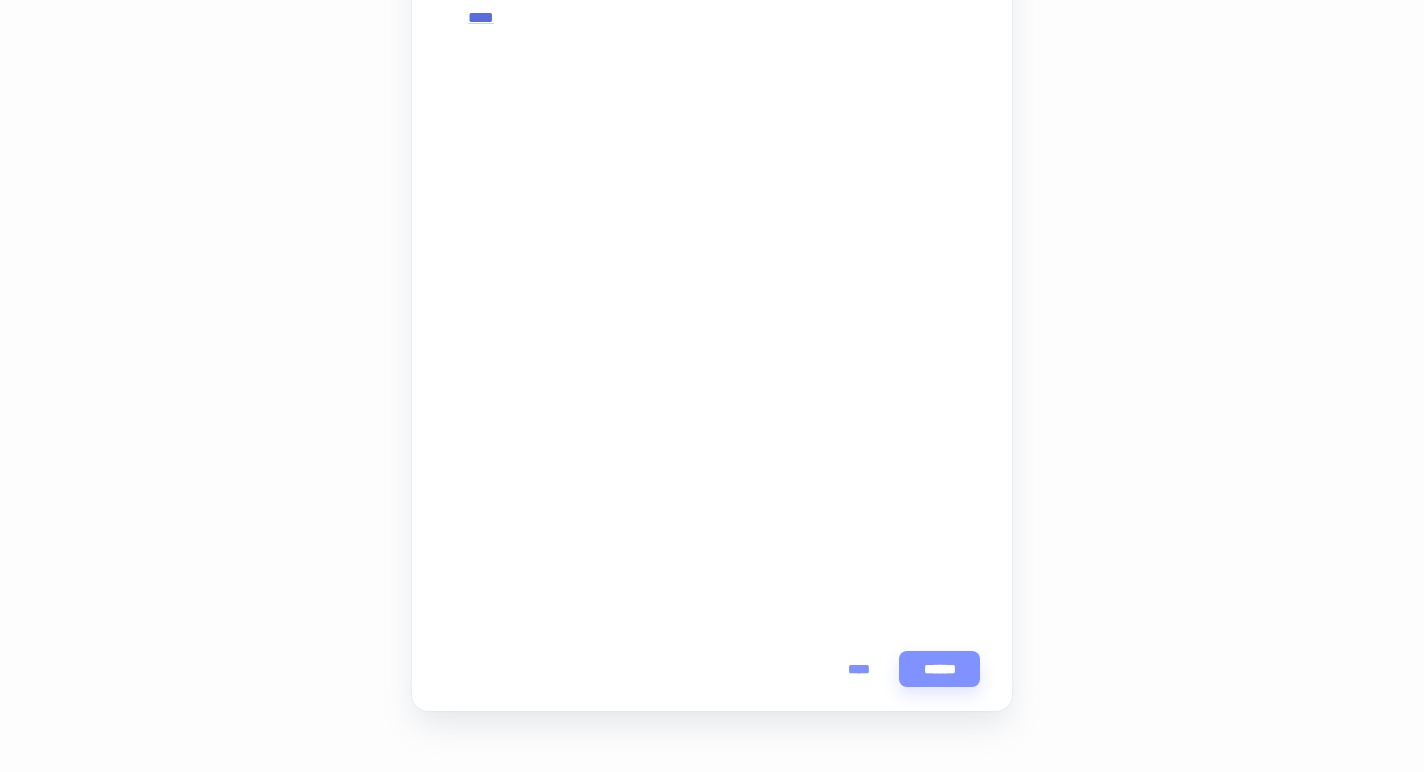 click on "[NUMBER] [STREET], [CITY], [STATE]" at bounding box center [712, 190] 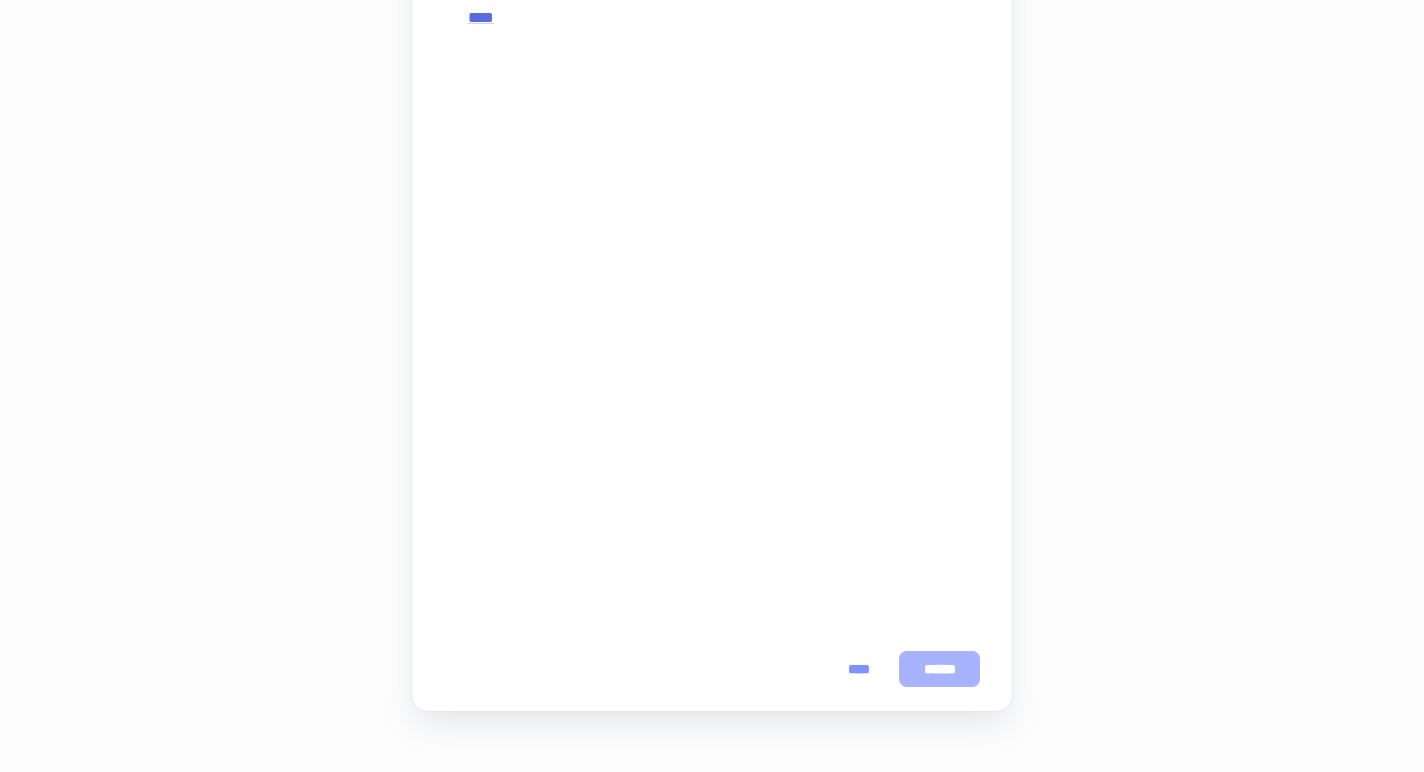 click on "******" at bounding box center [939, 669] 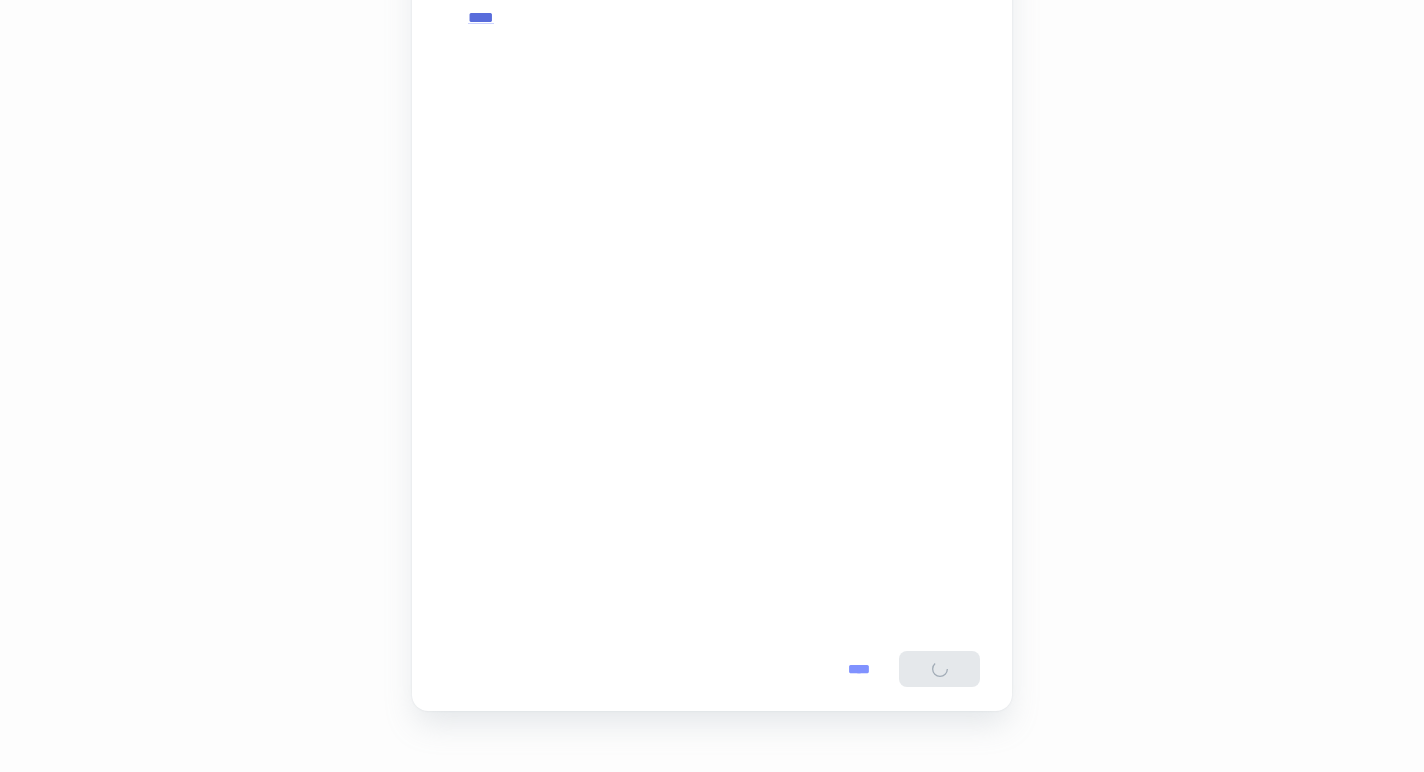 scroll, scrollTop: 0, scrollLeft: 0, axis: both 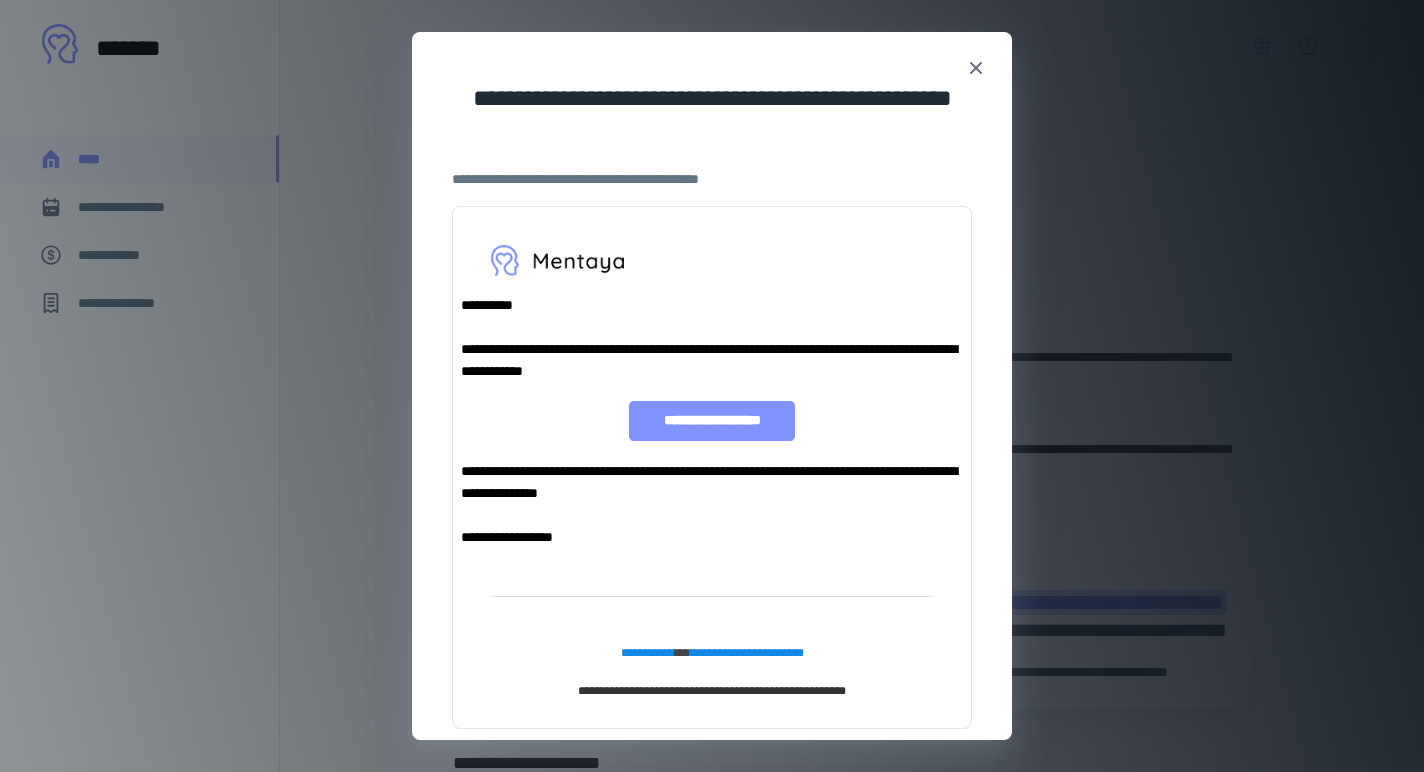 click on "**********" at bounding box center (711, 421) 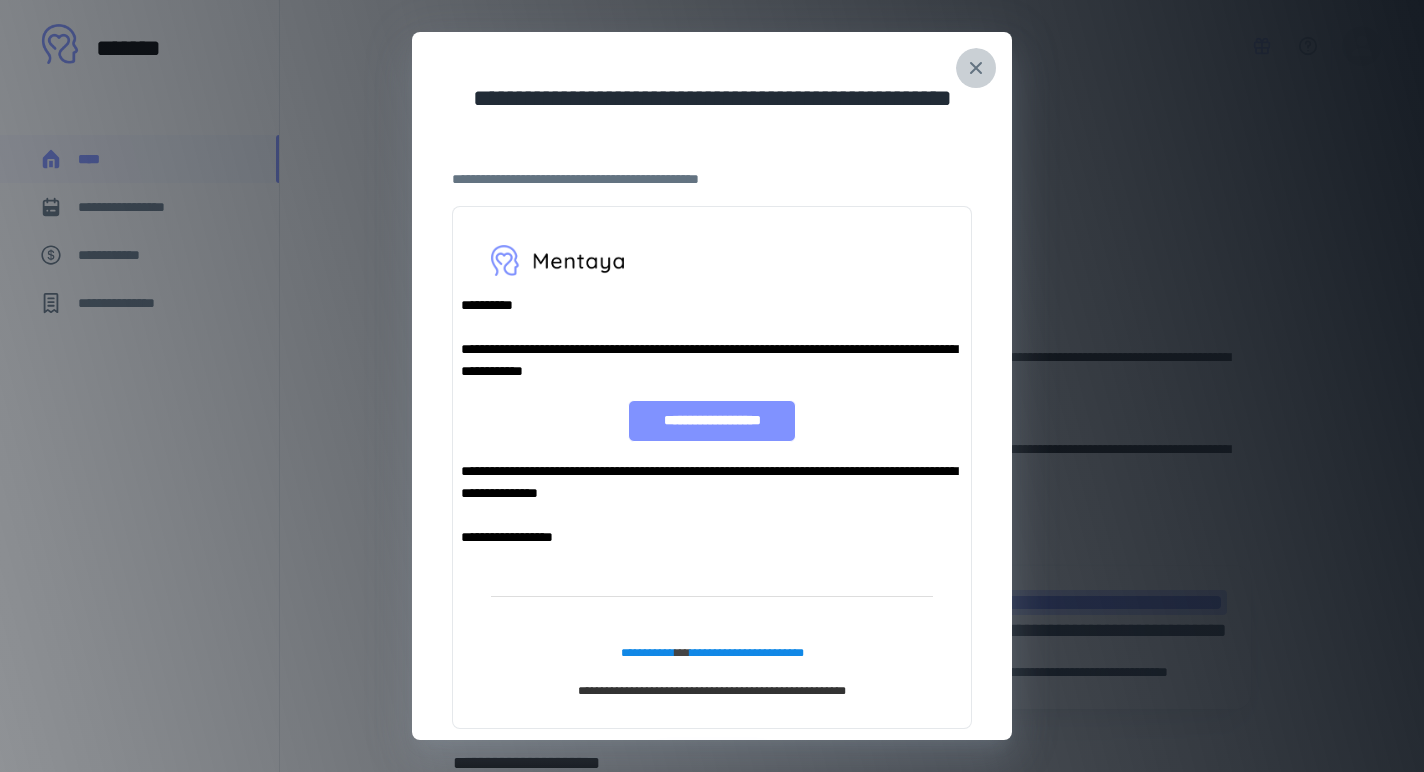 click 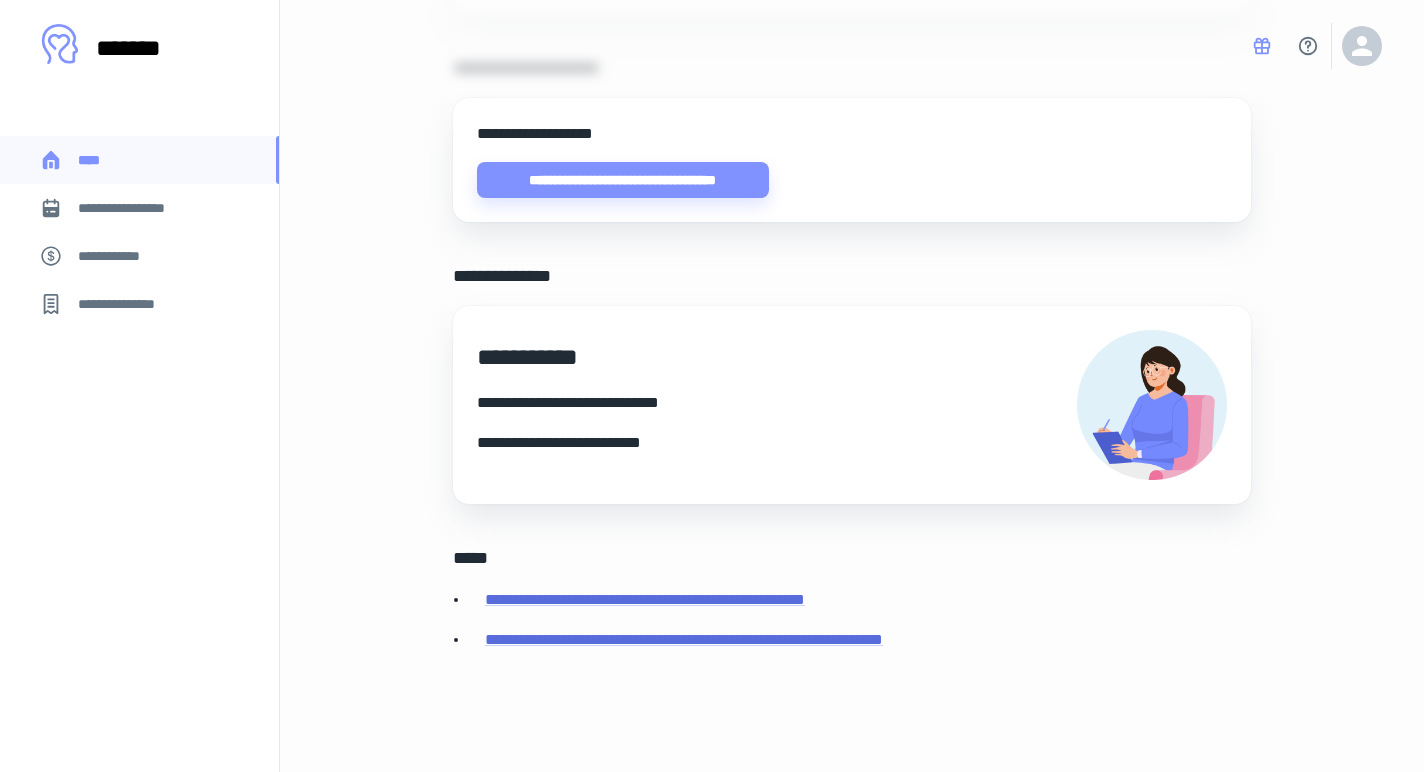 scroll, scrollTop: 695, scrollLeft: 0, axis: vertical 